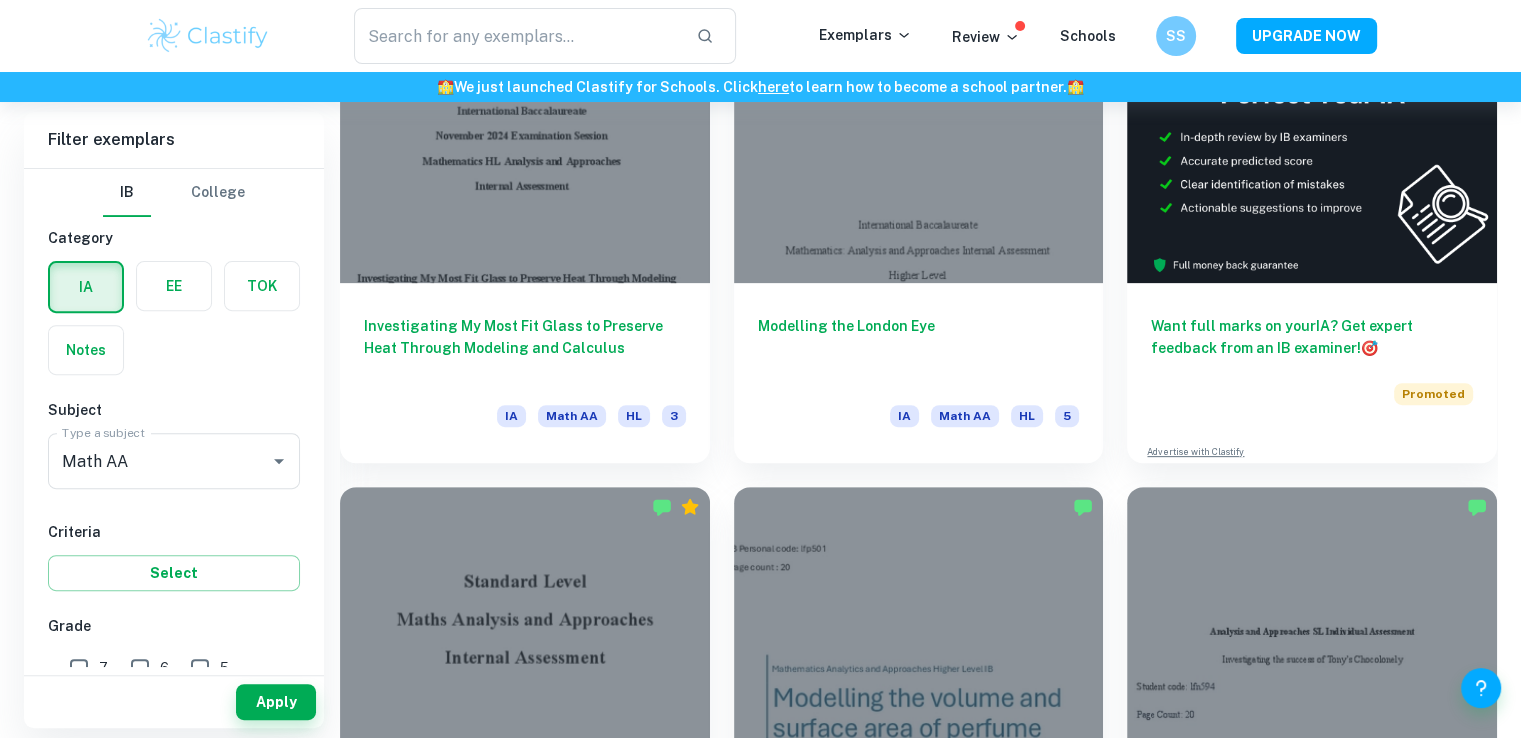 scroll, scrollTop: 663, scrollLeft: 0, axis: vertical 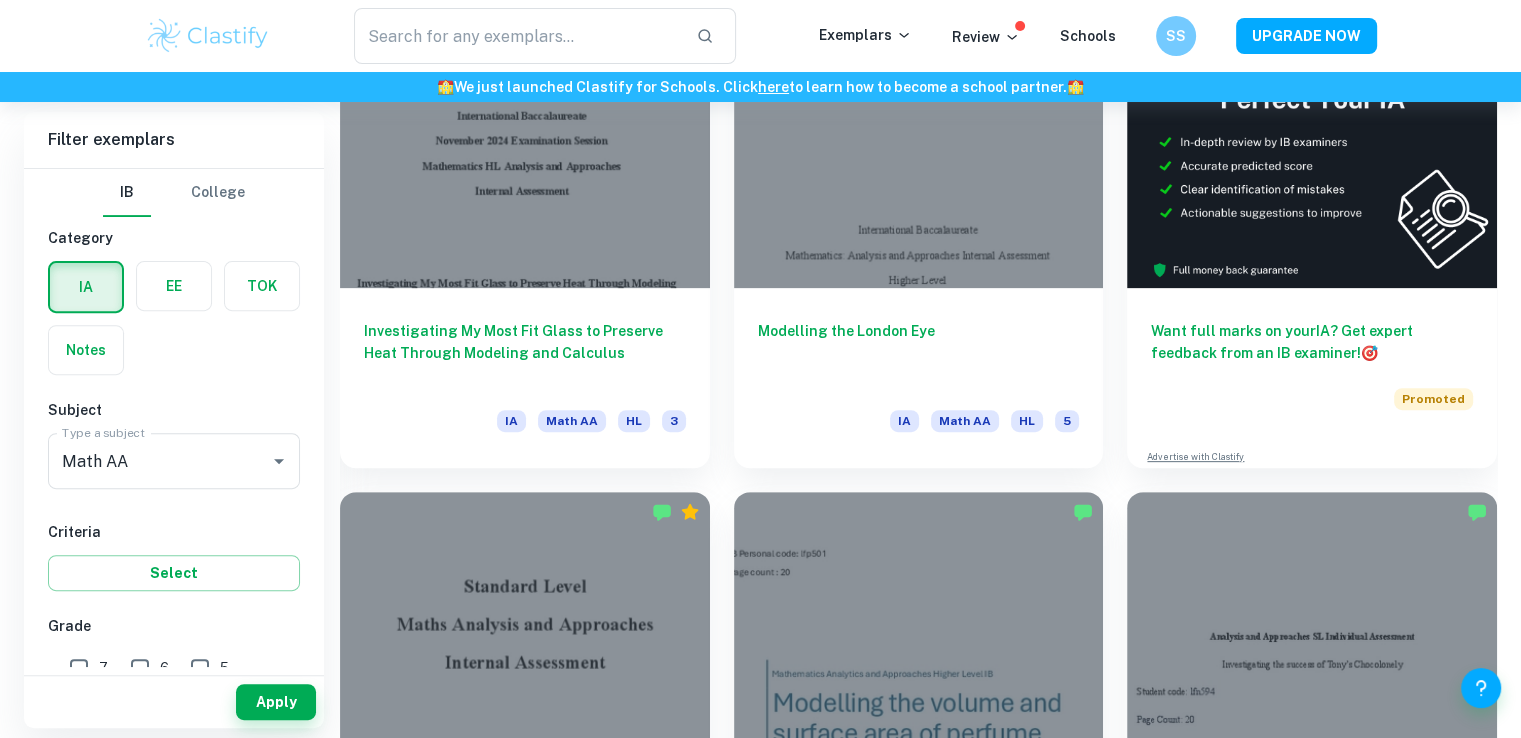 click on "Modelling the London Eye" at bounding box center [919, 353] 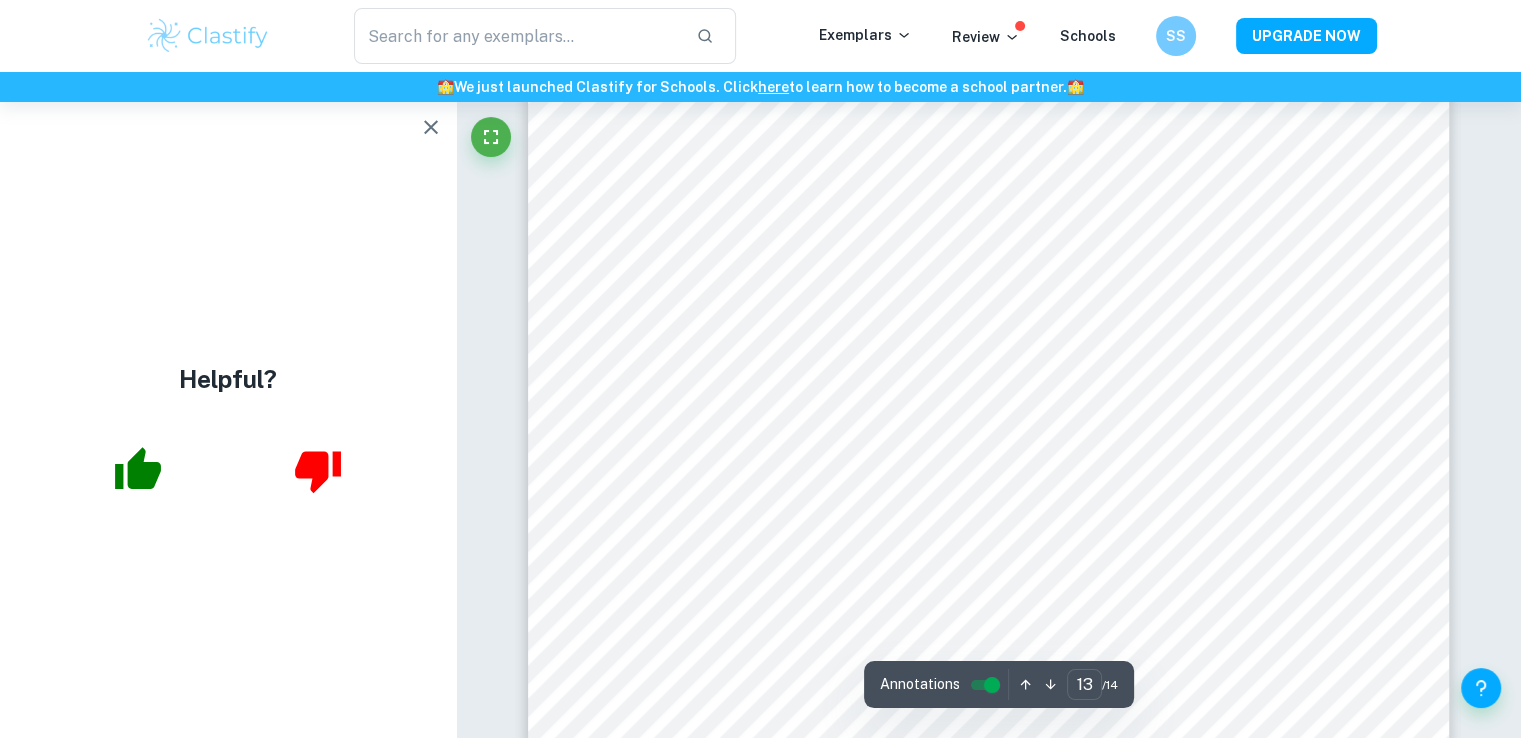 scroll, scrollTop: 16856, scrollLeft: 0, axis: vertical 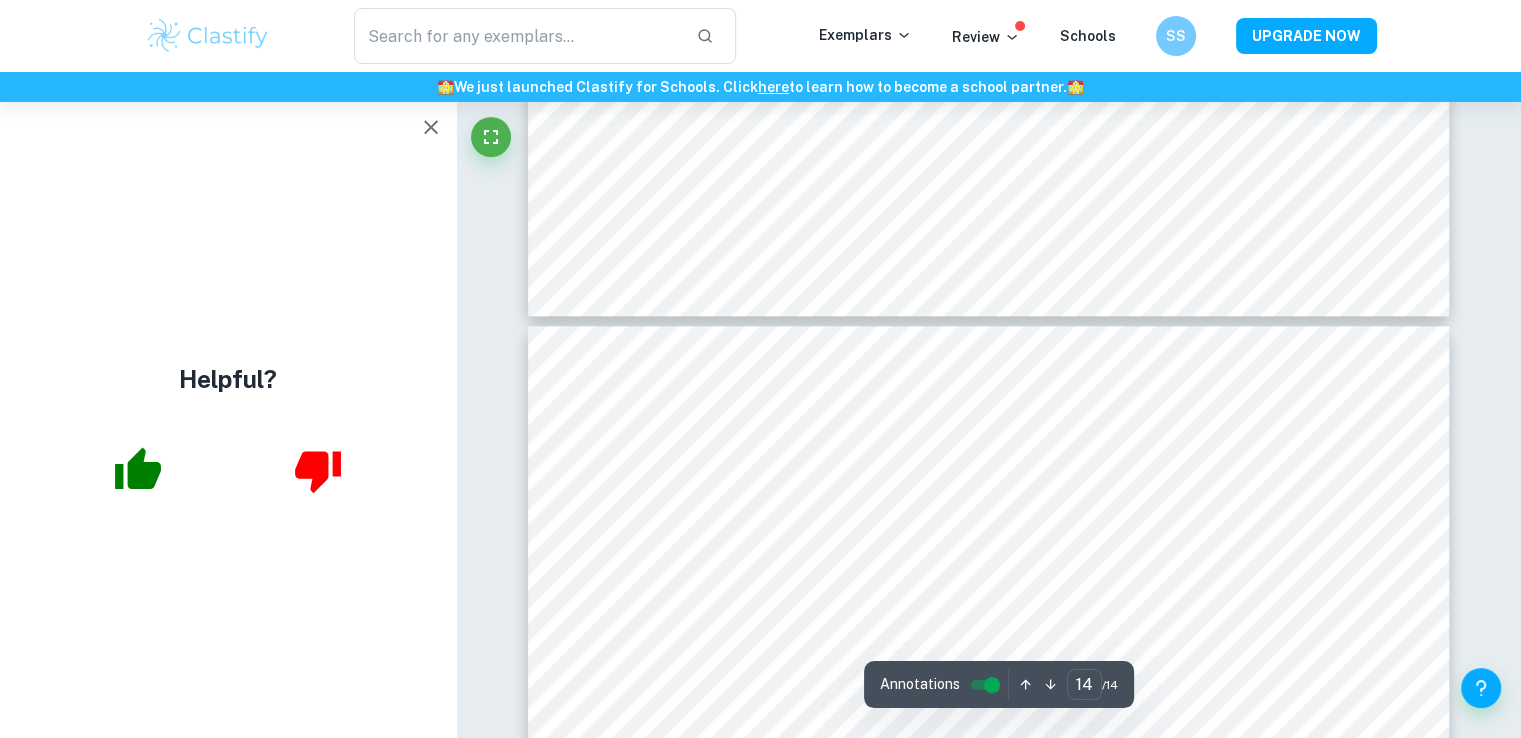 type on "13" 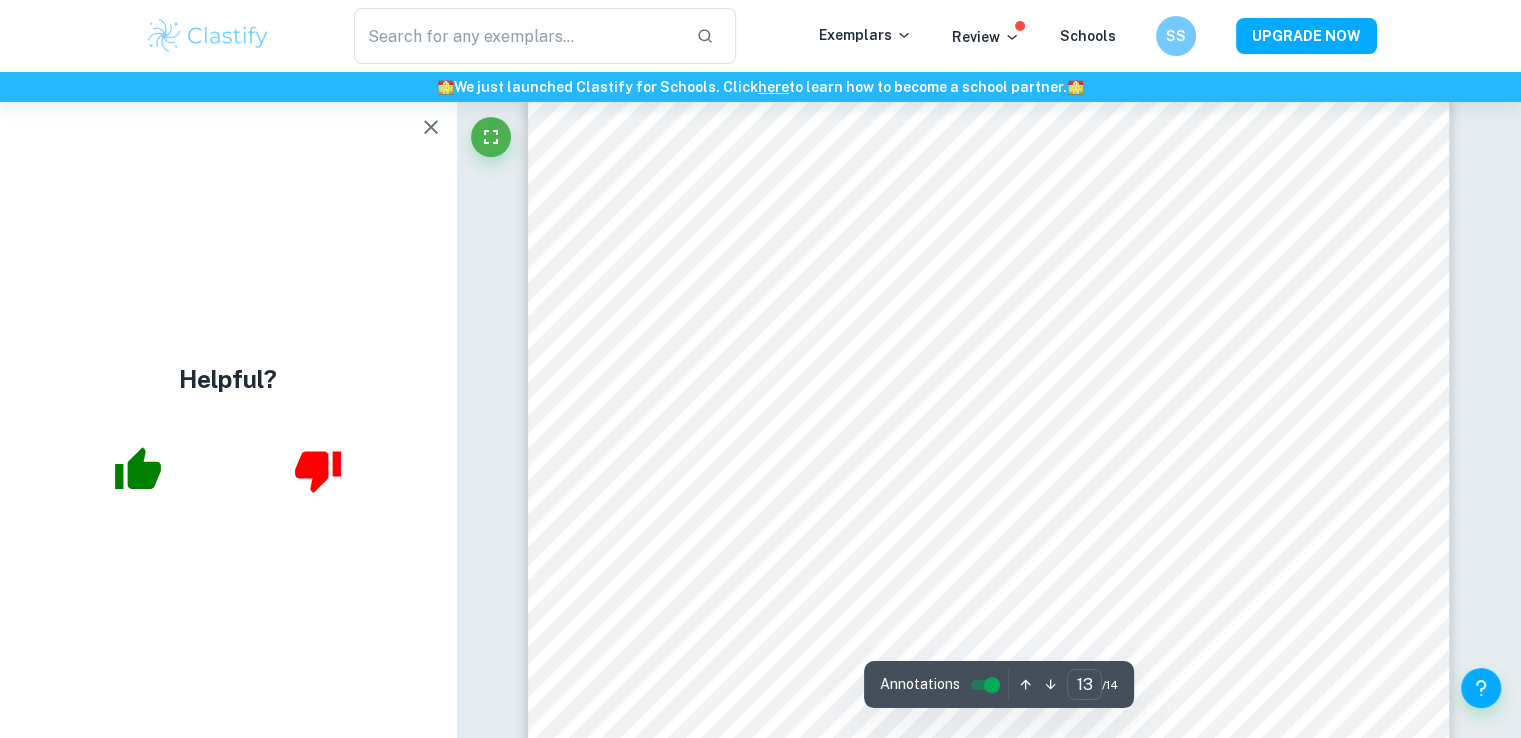scroll, scrollTop: 16172, scrollLeft: 0, axis: vertical 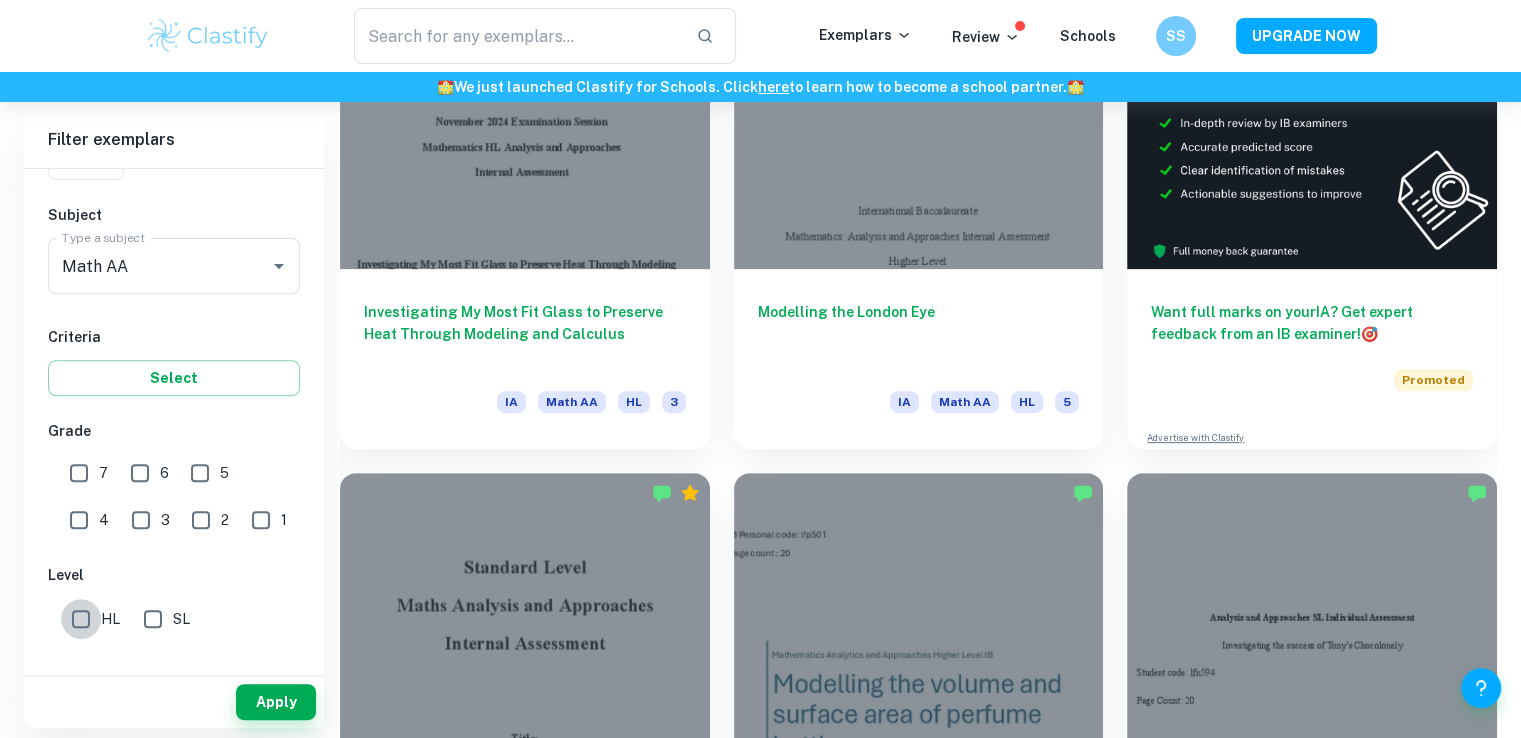click on "HL" at bounding box center (81, 619) 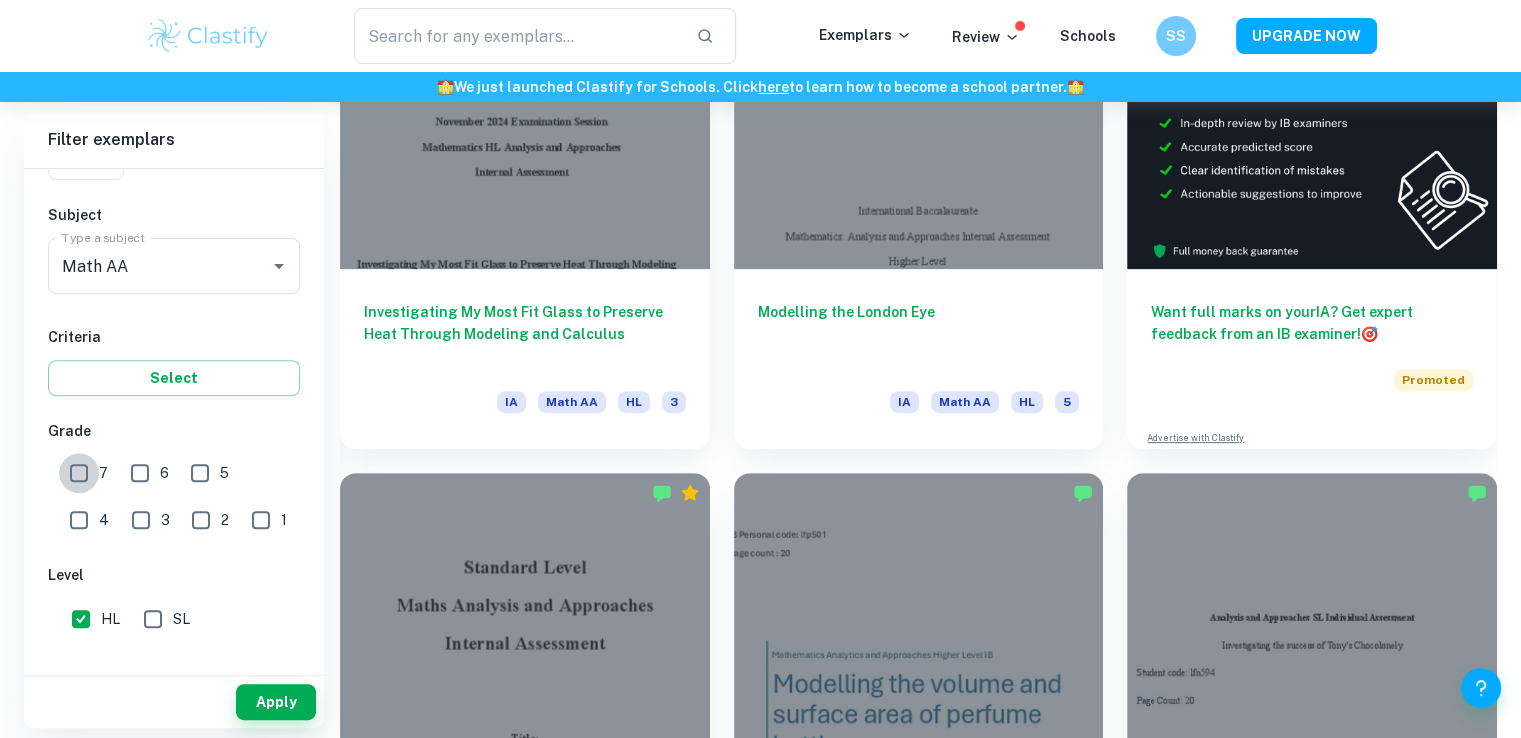 click on "7" at bounding box center [79, 473] 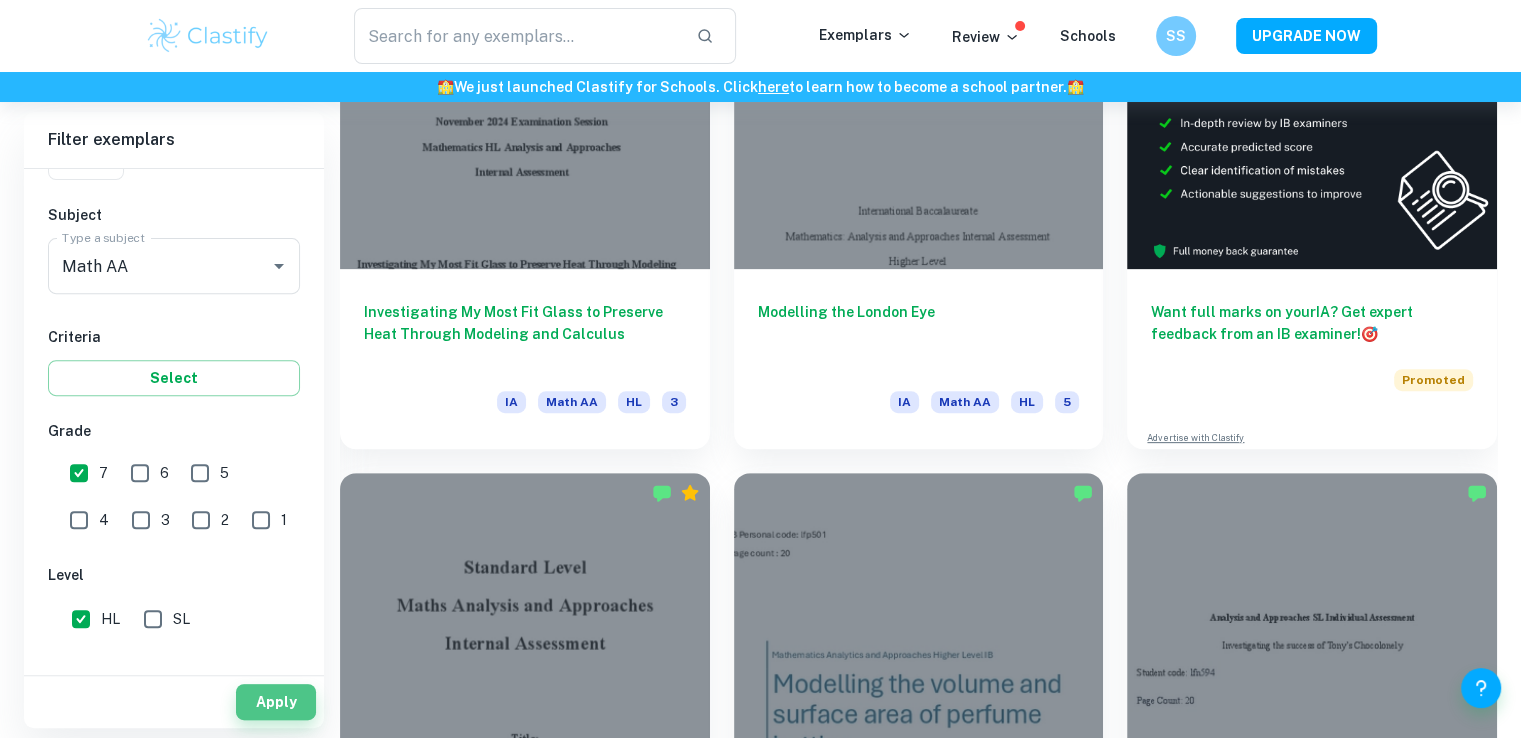click on "Apply" at bounding box center [276, 702] 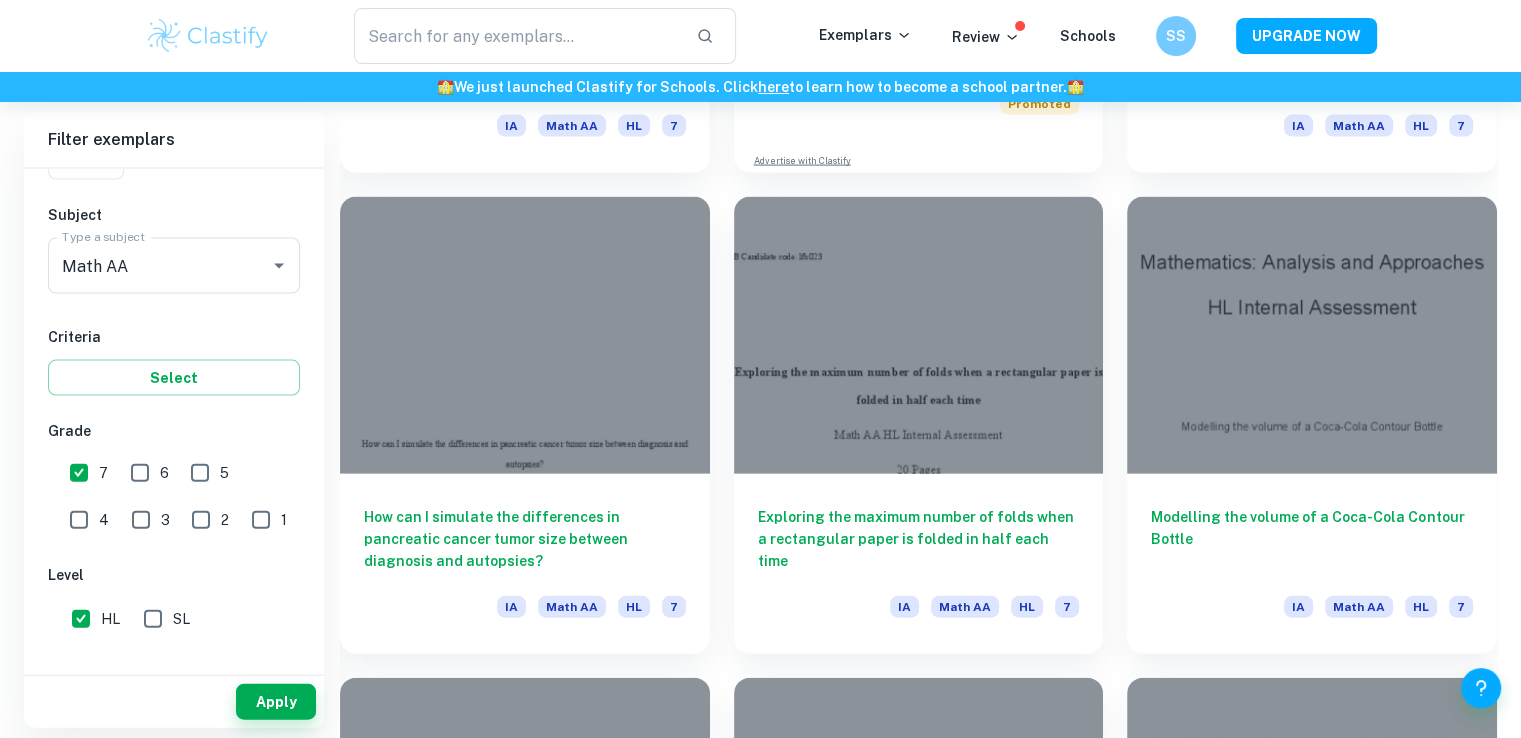 scroll, scrollTop: 4374, scrollLeft: 0, axis: vertical 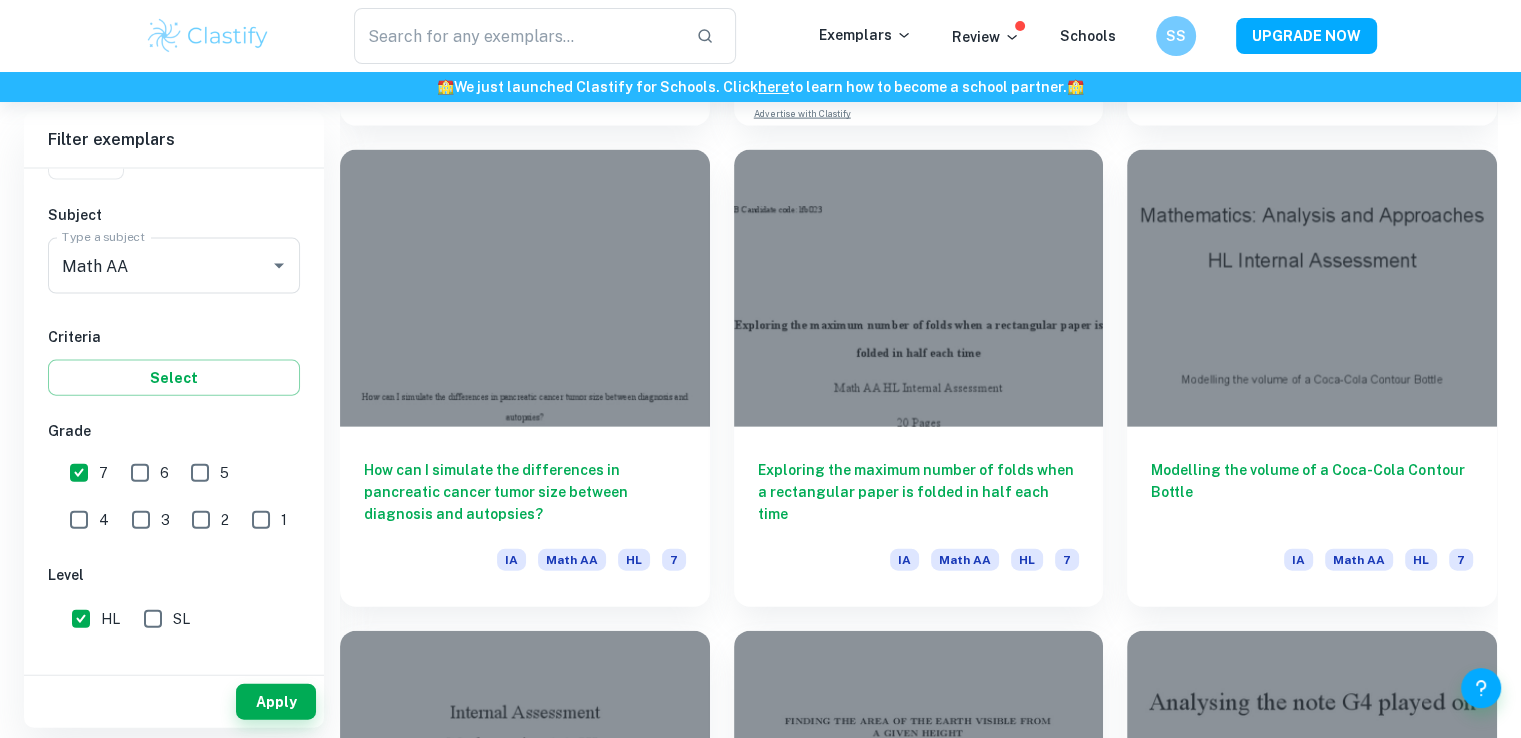 click at bounding box center (1312, 288) 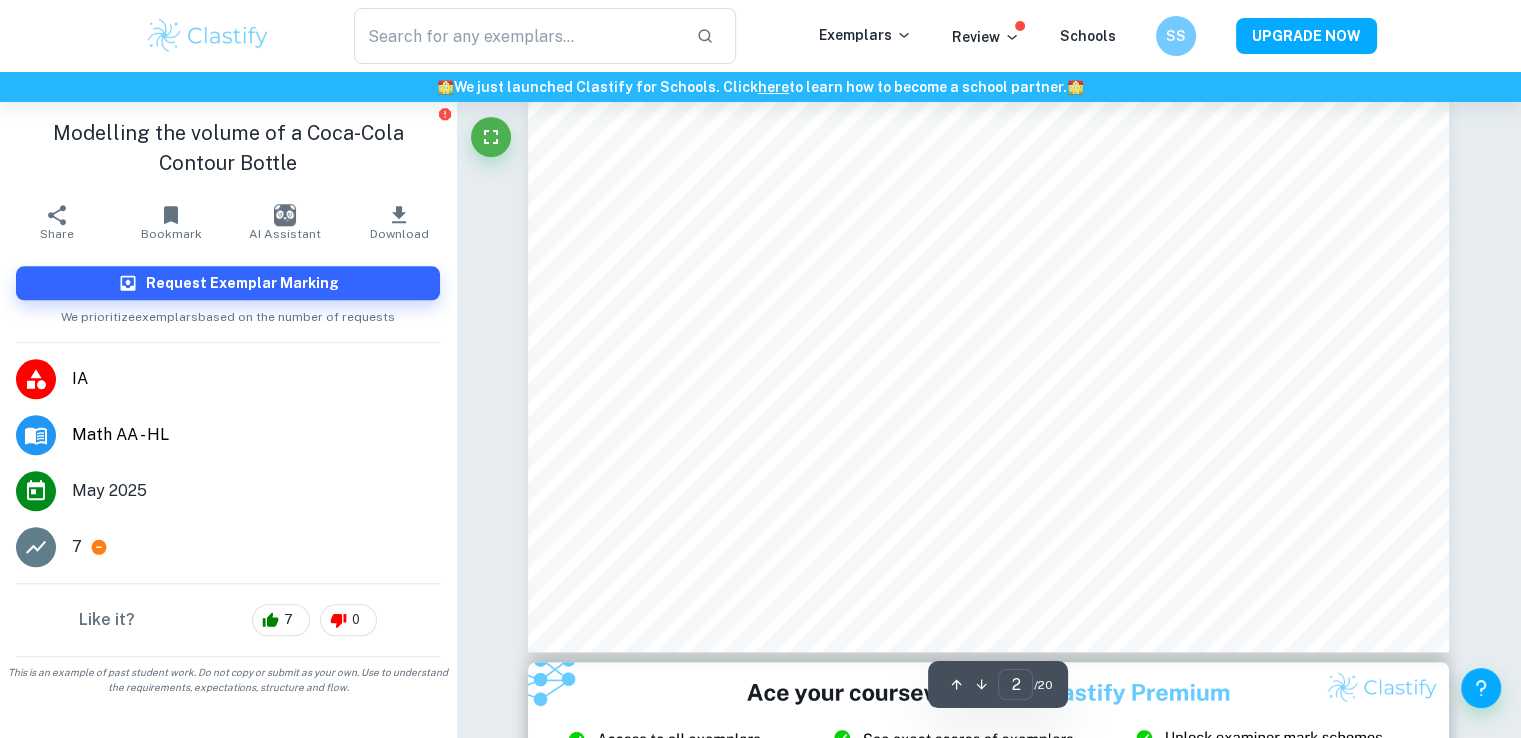 scroll, scrollTop: 2014, scrollLeft: 0, axis: vertical 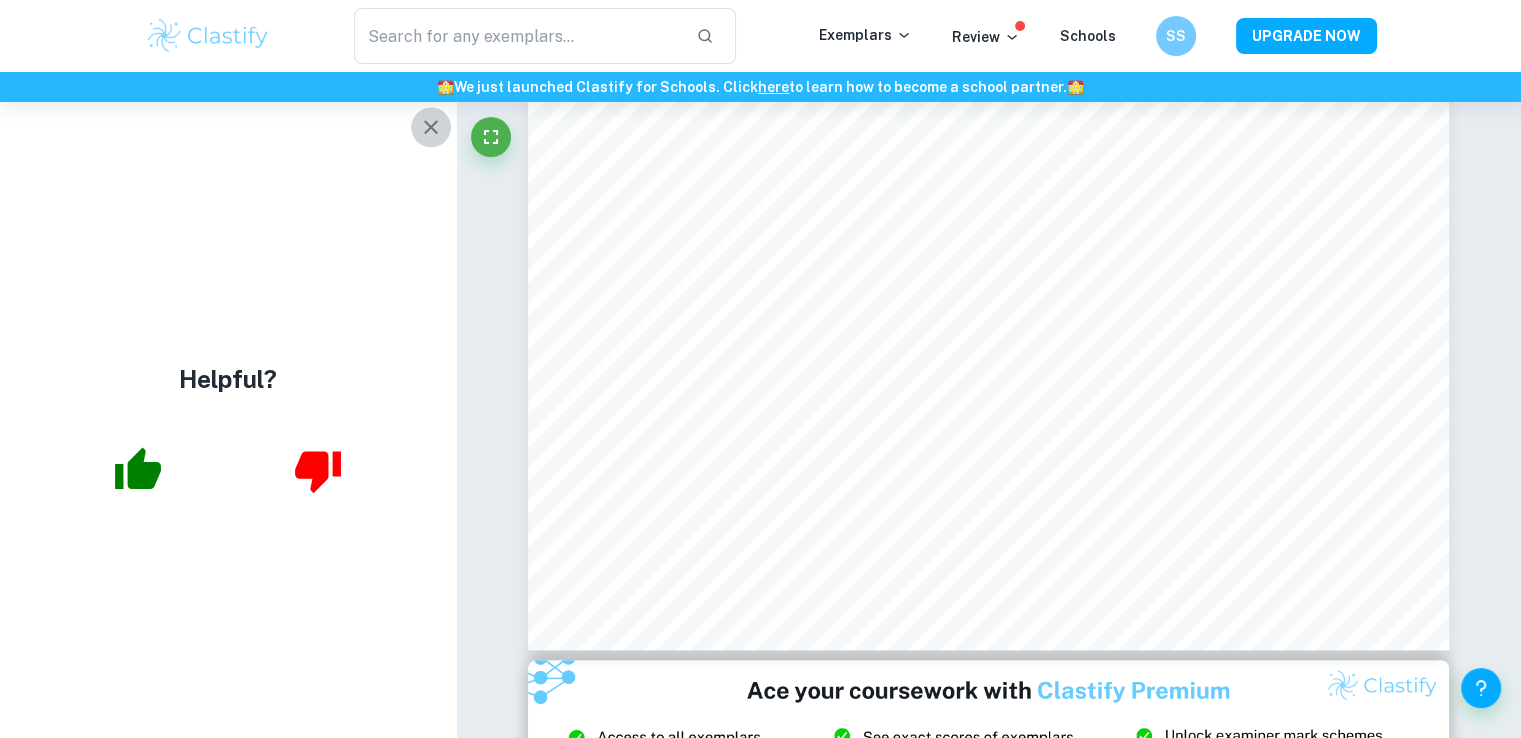 click 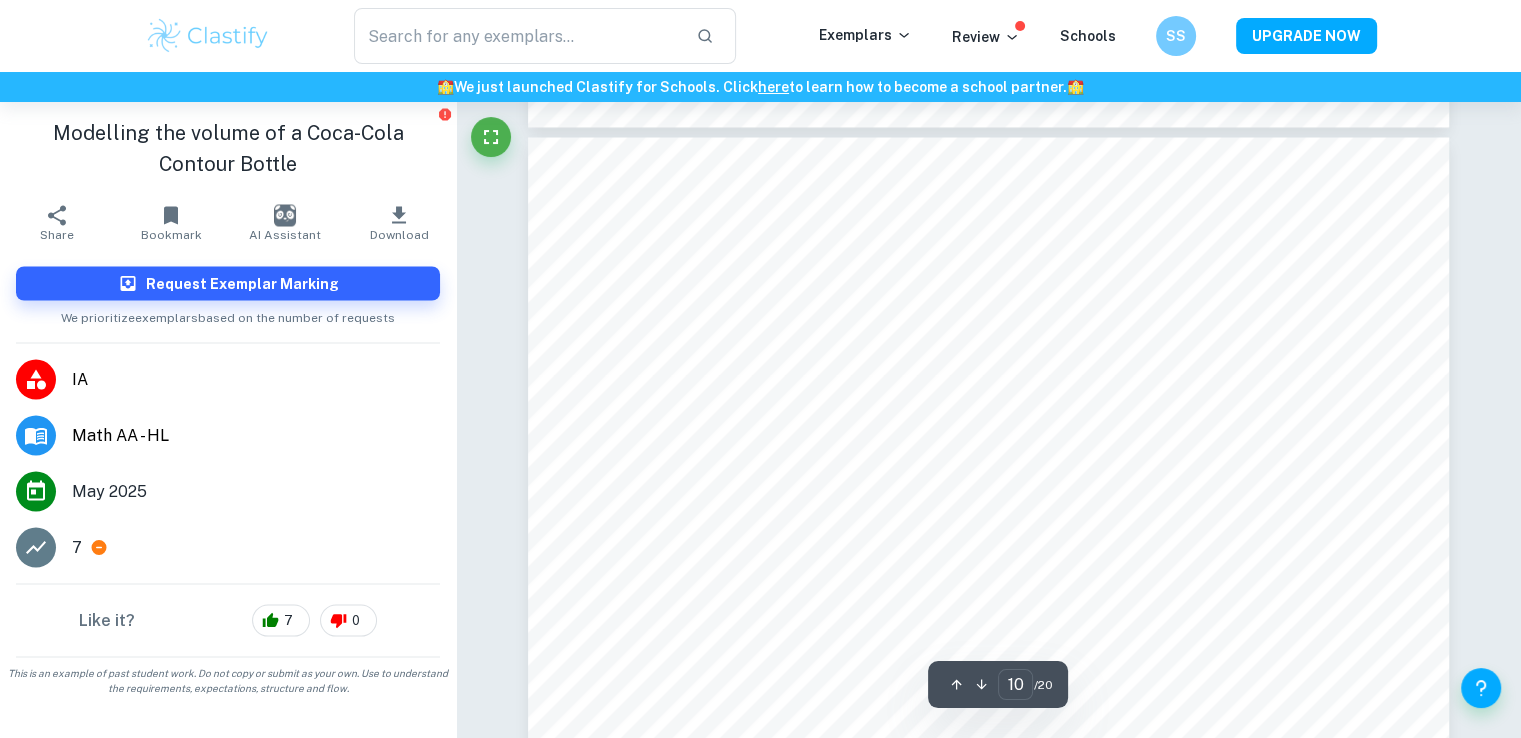 scroll, scrollTop: 11250, scrollLeft: 0, axis: vertical 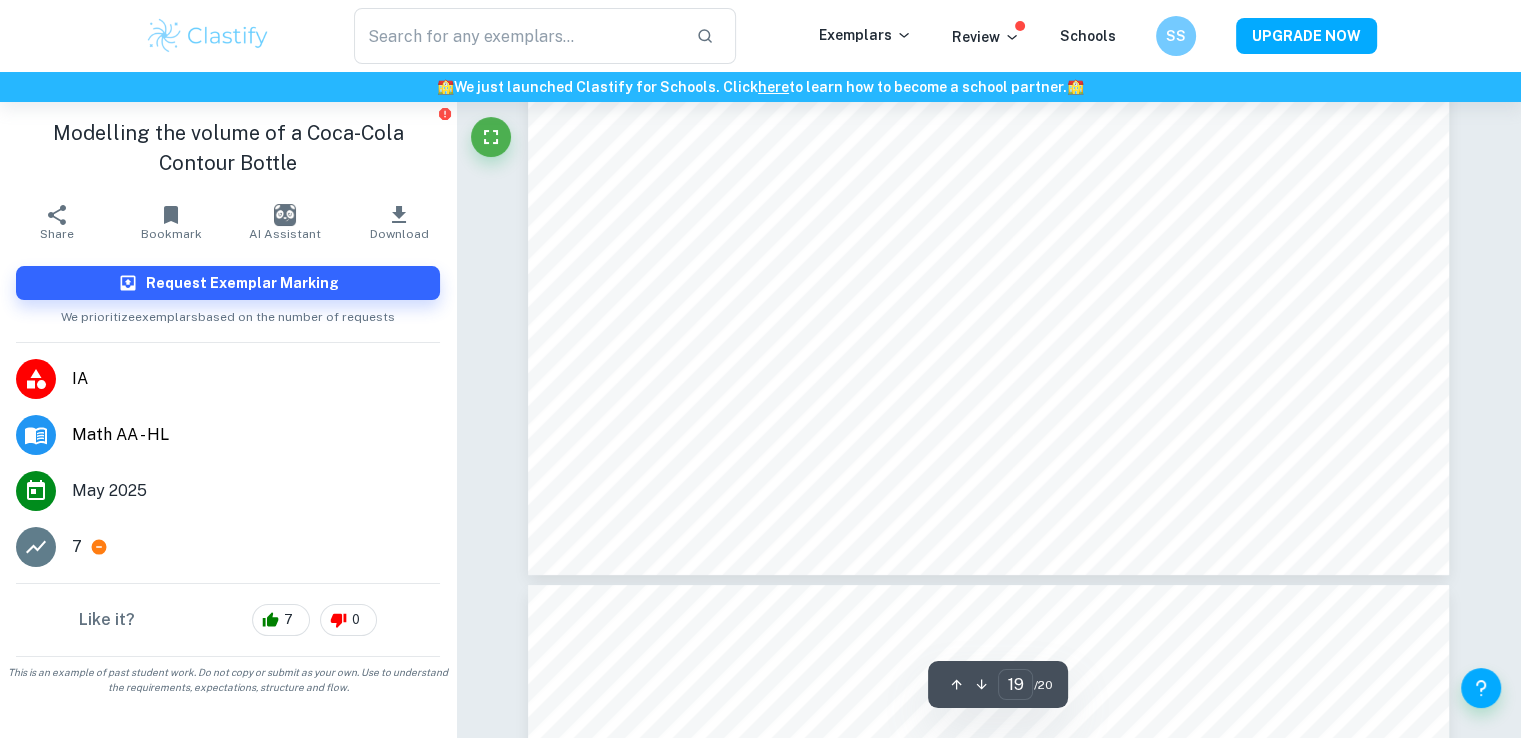 type on "20" 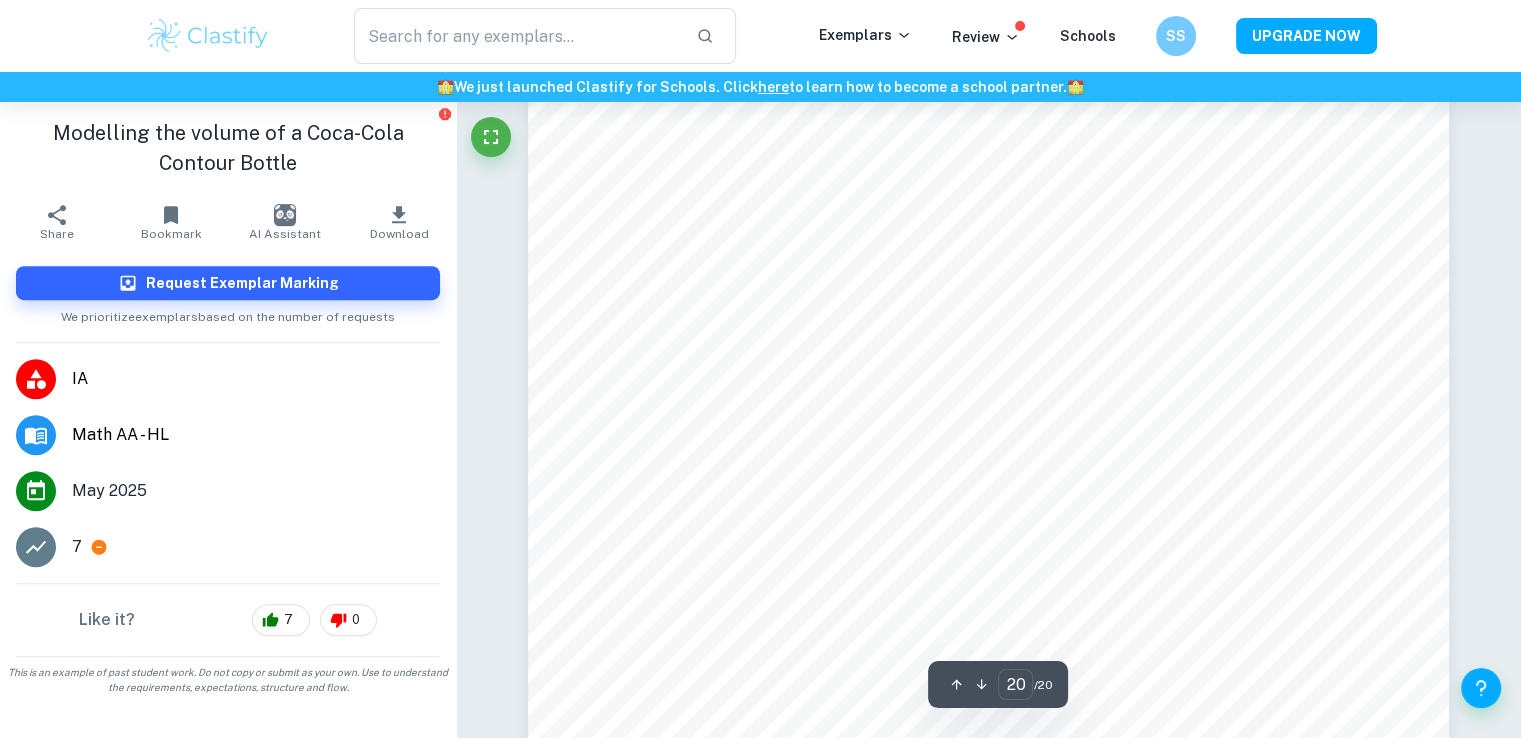 scroll, scrollTop: 24165, scrollLeft: 0, axis: vertical 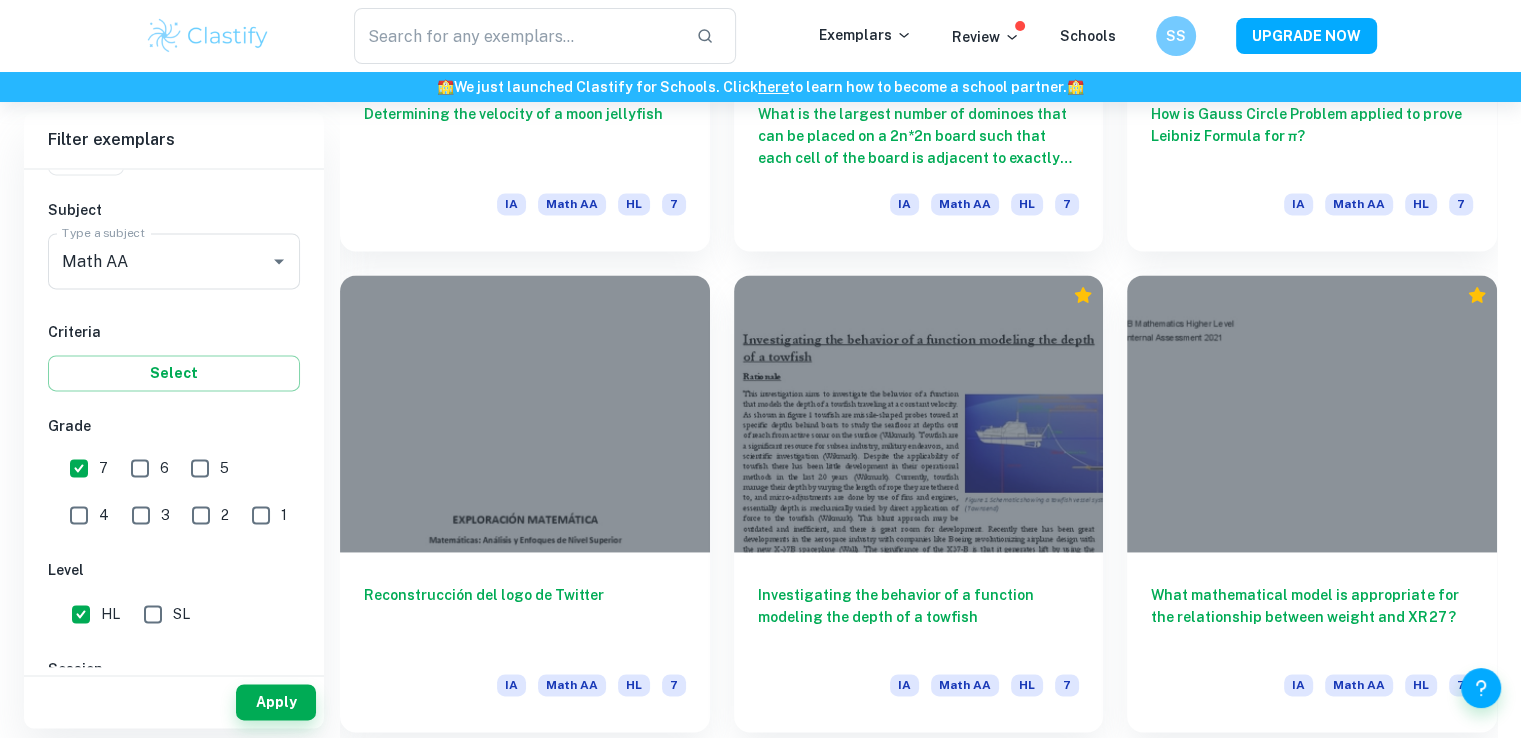 click at bounding box center (525, 413) 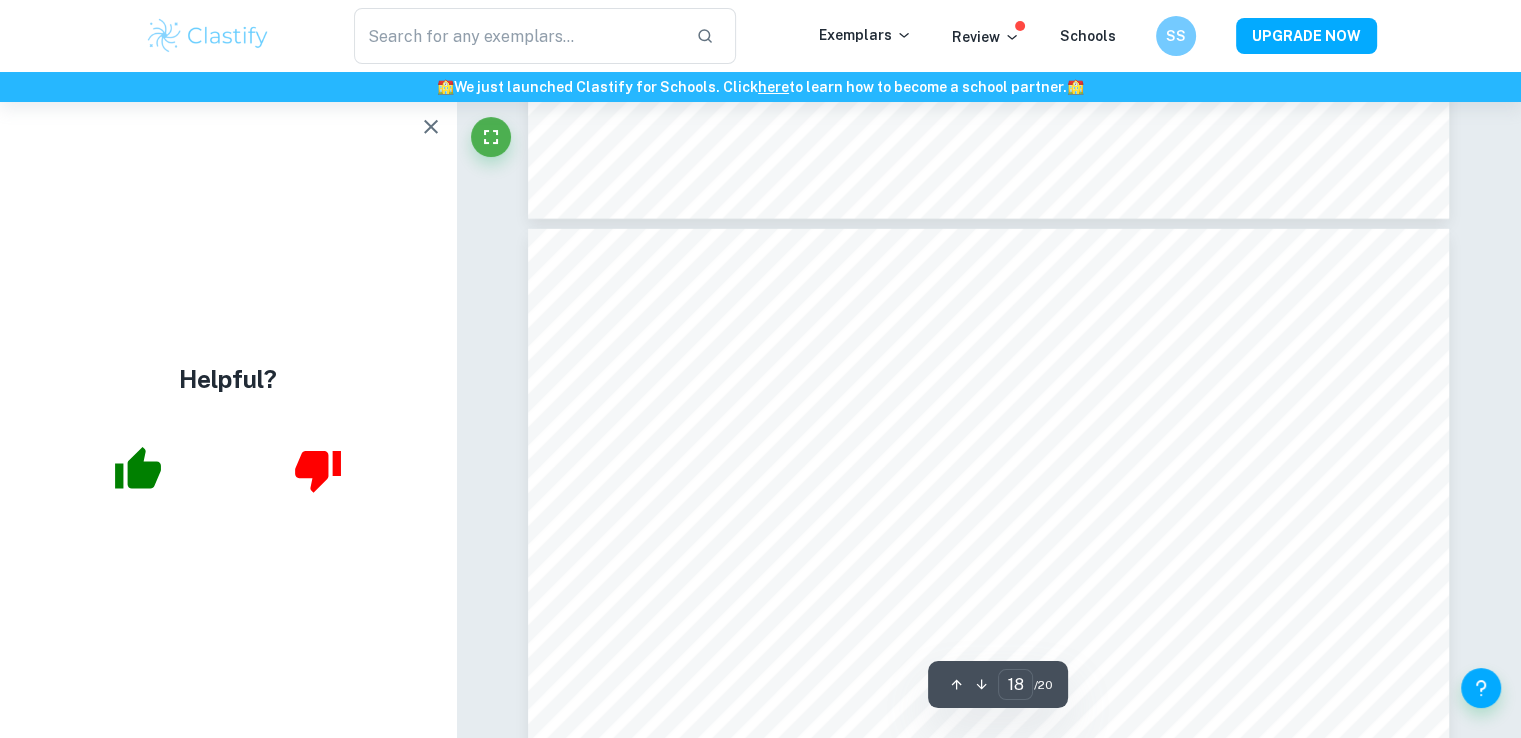 scroll, scrollTop: 20844, scrollLeft: 0, axis: vertical 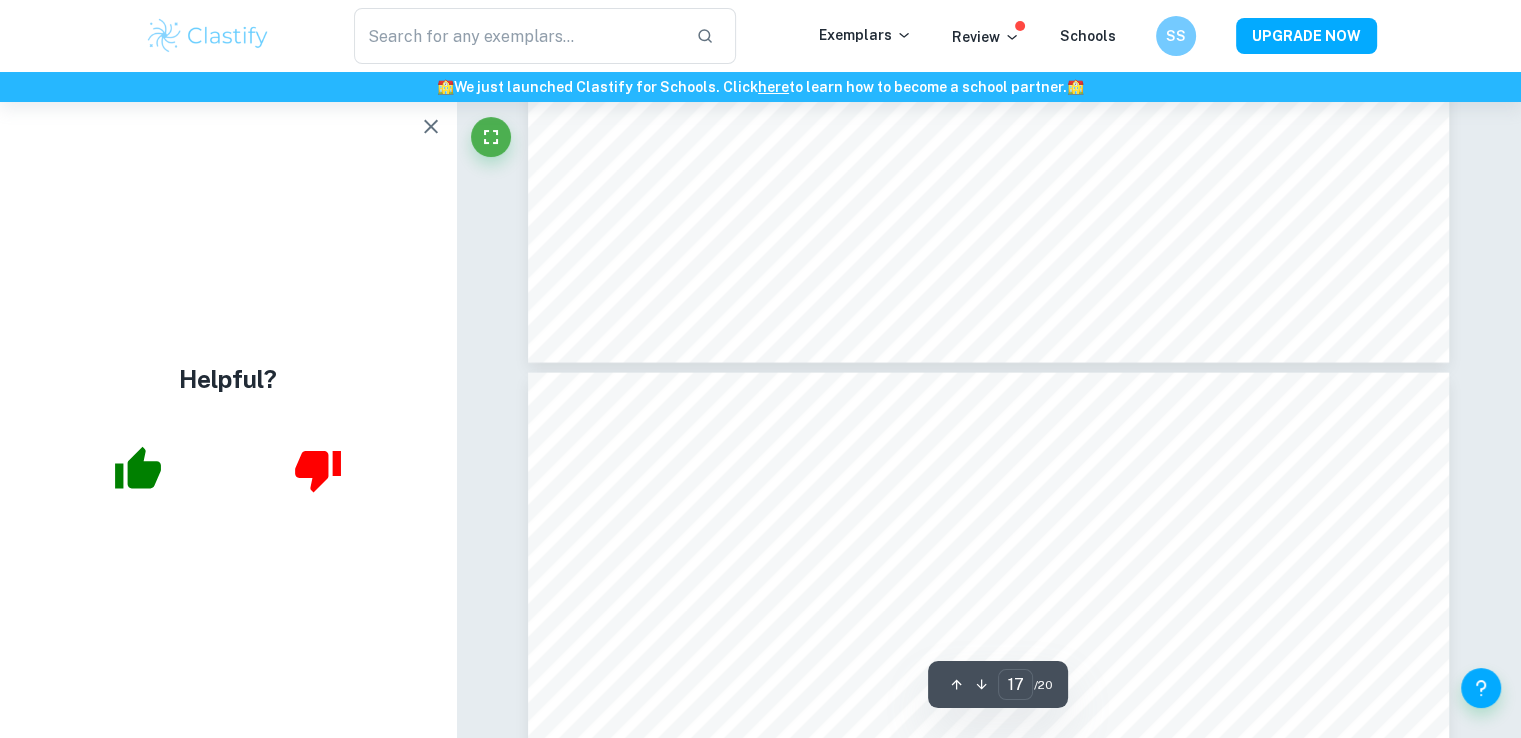 type on "16" 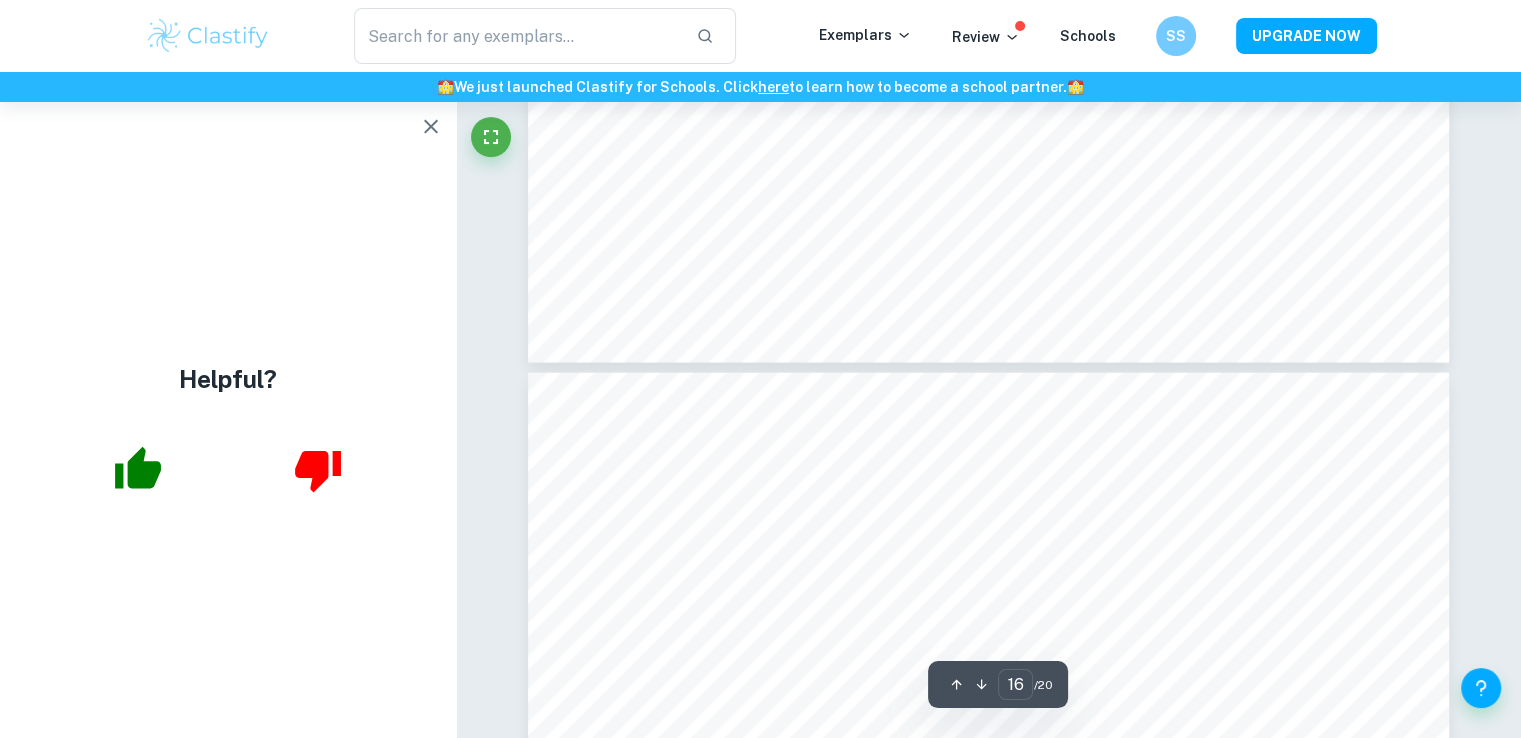 scroll, scrollTop: 19542, scrollLeft: 0, axis: vertical 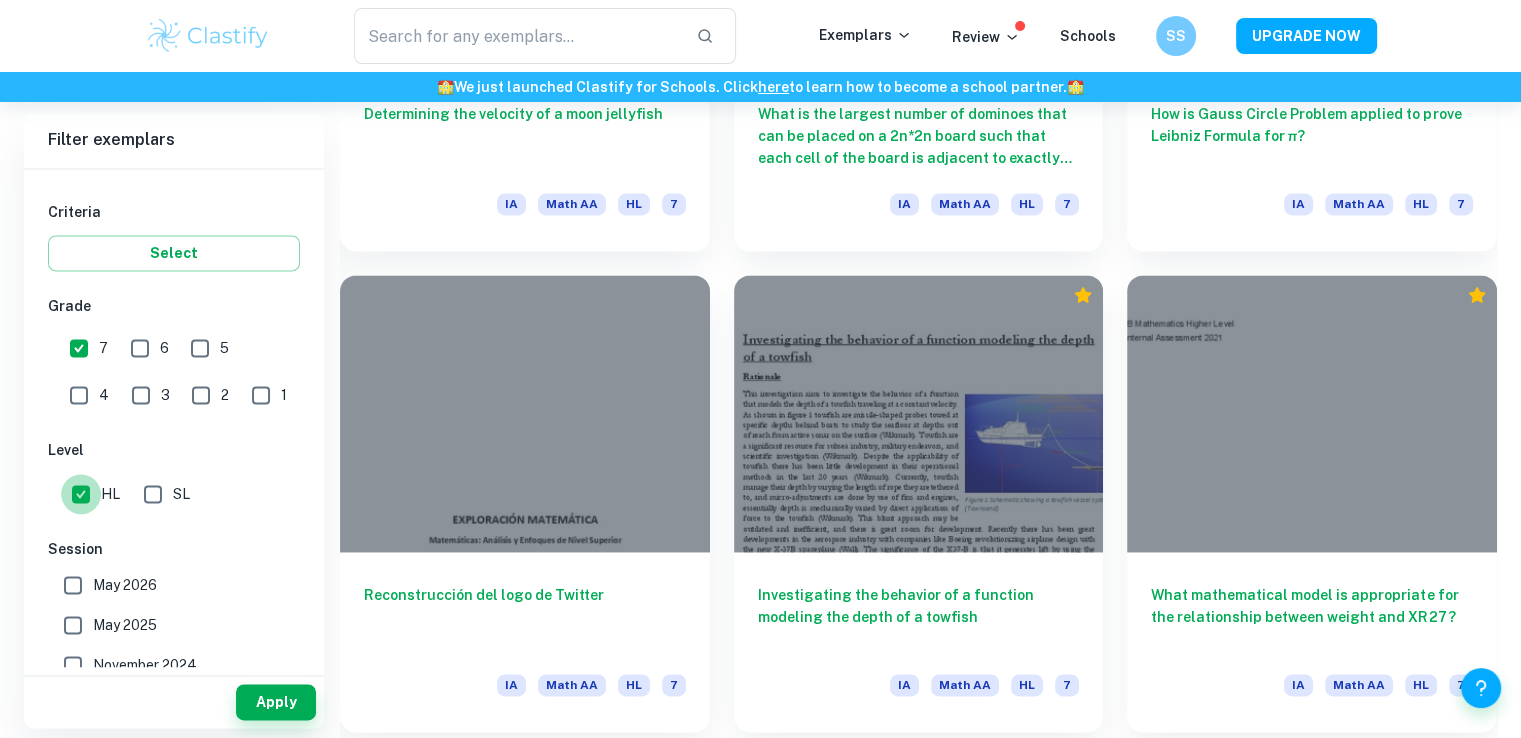 click on "HL" at bounding box center (81, 494) 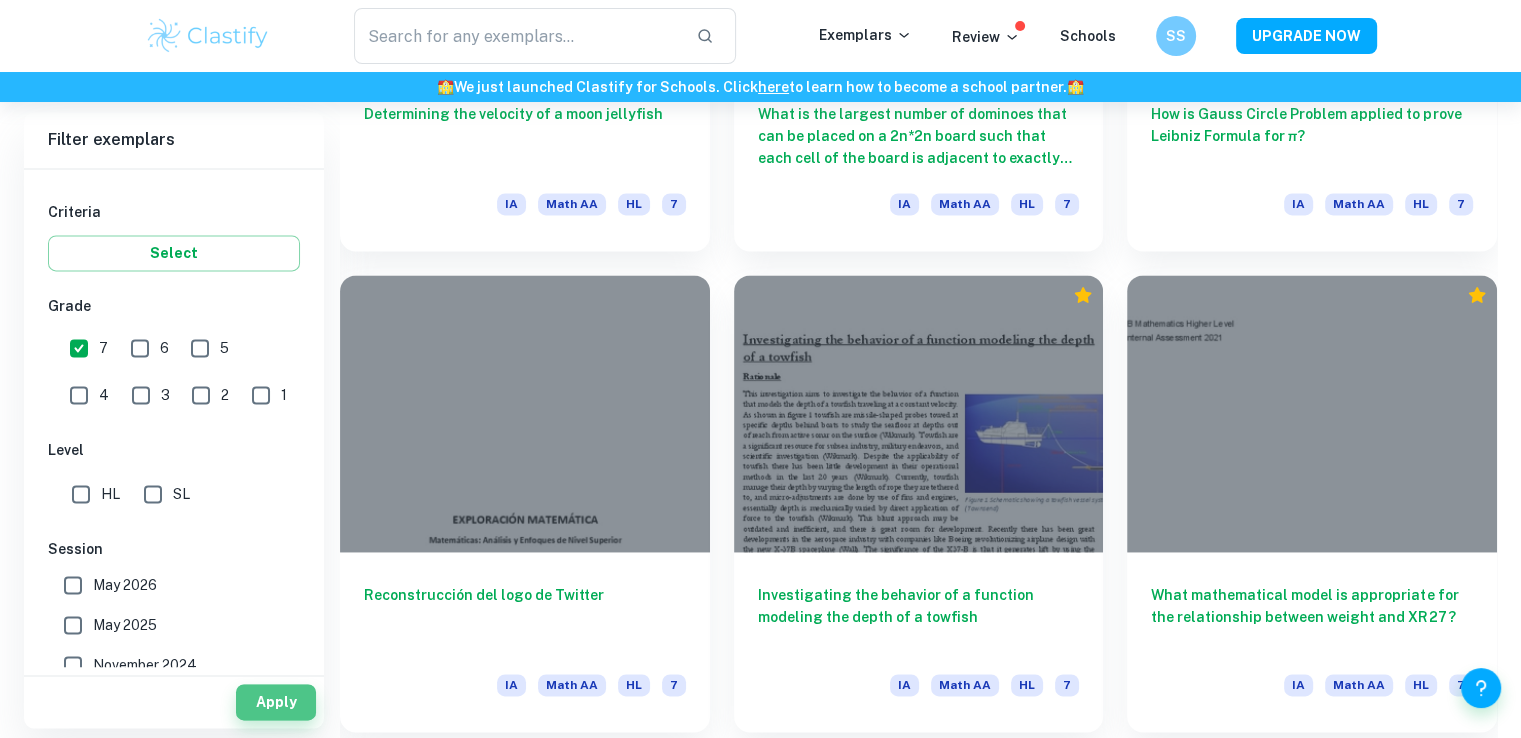 click on "Apply" at bounding box center (276, 702) 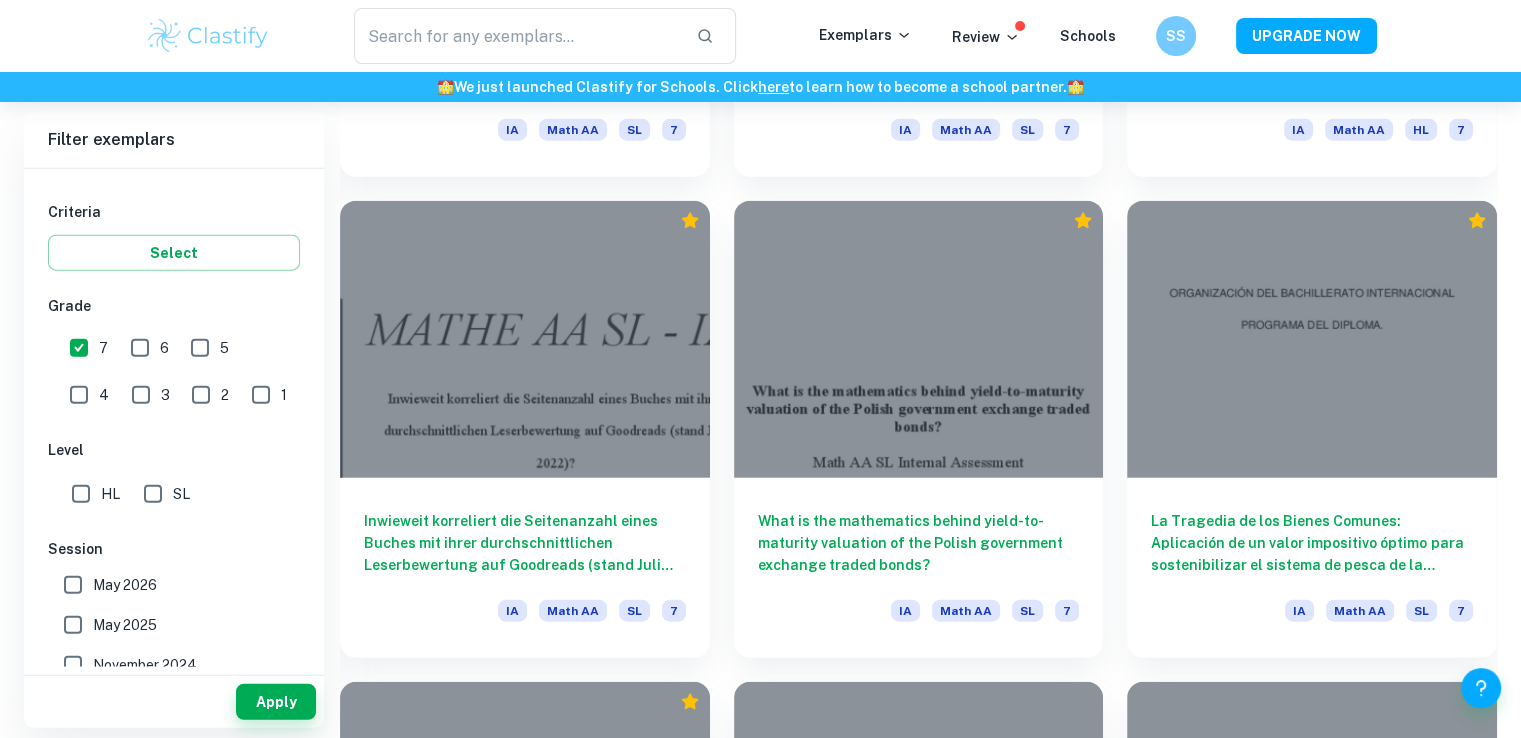 scroll, scrollTop: 4912, scrollLeft: 0, axis: vertical 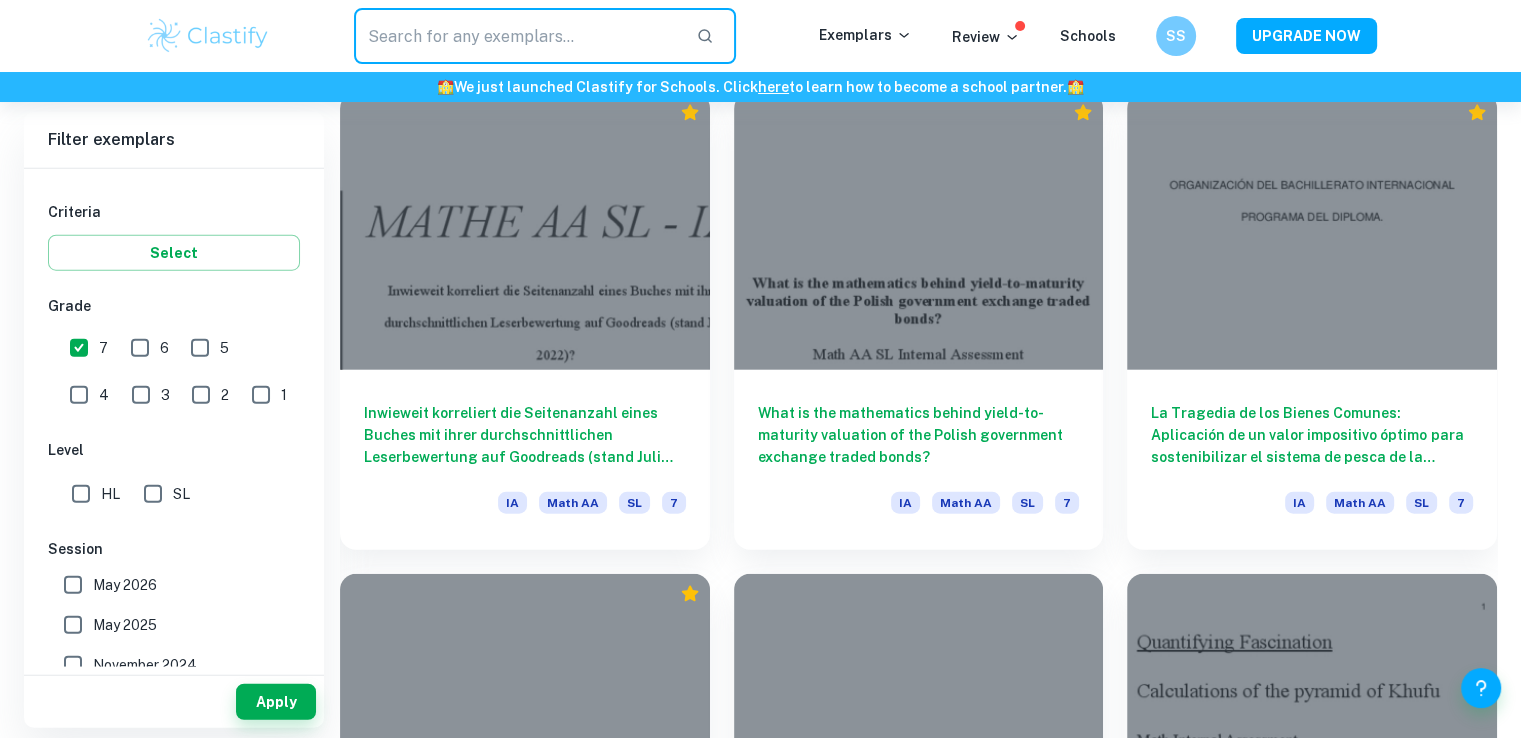 click at bounding box center [517, 36] 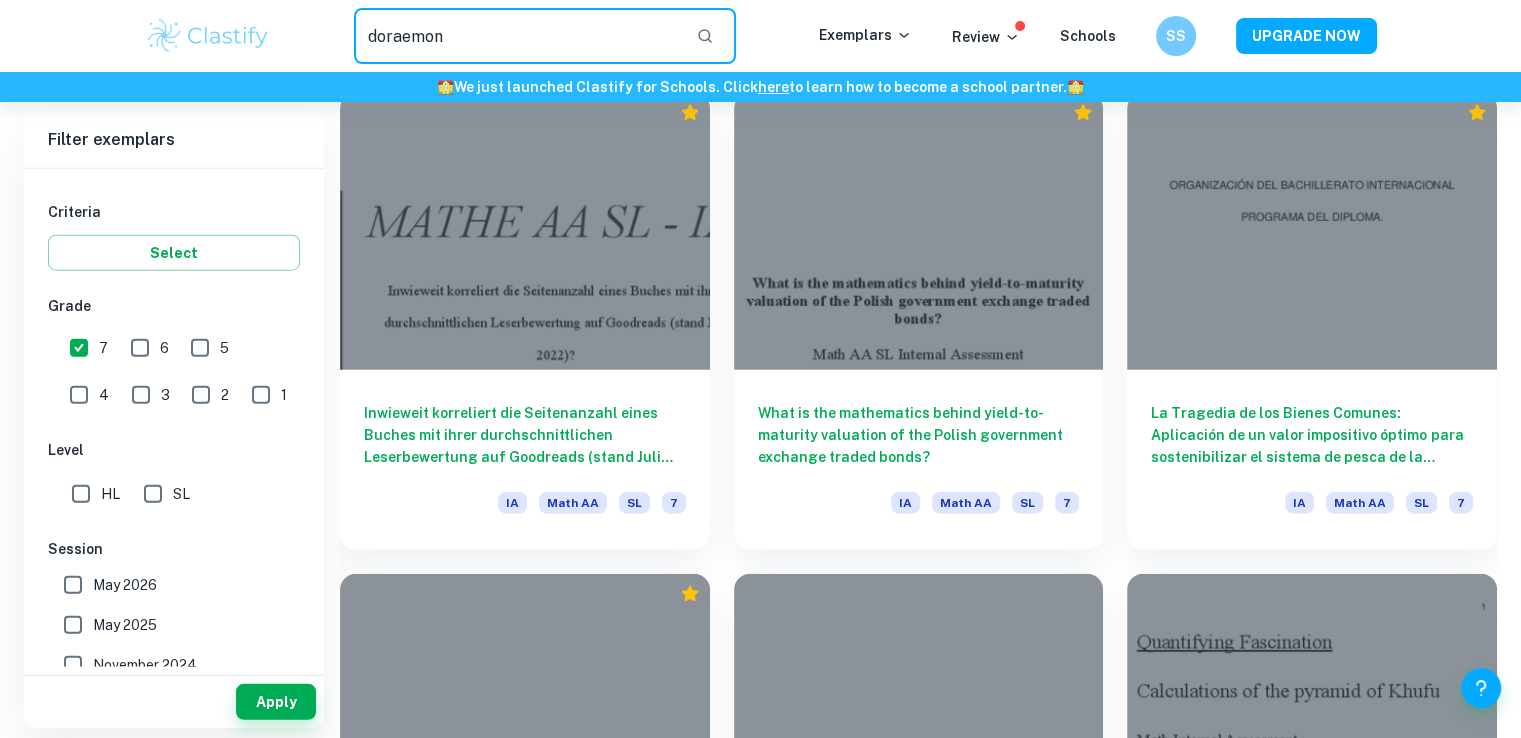 type on "doraemon" 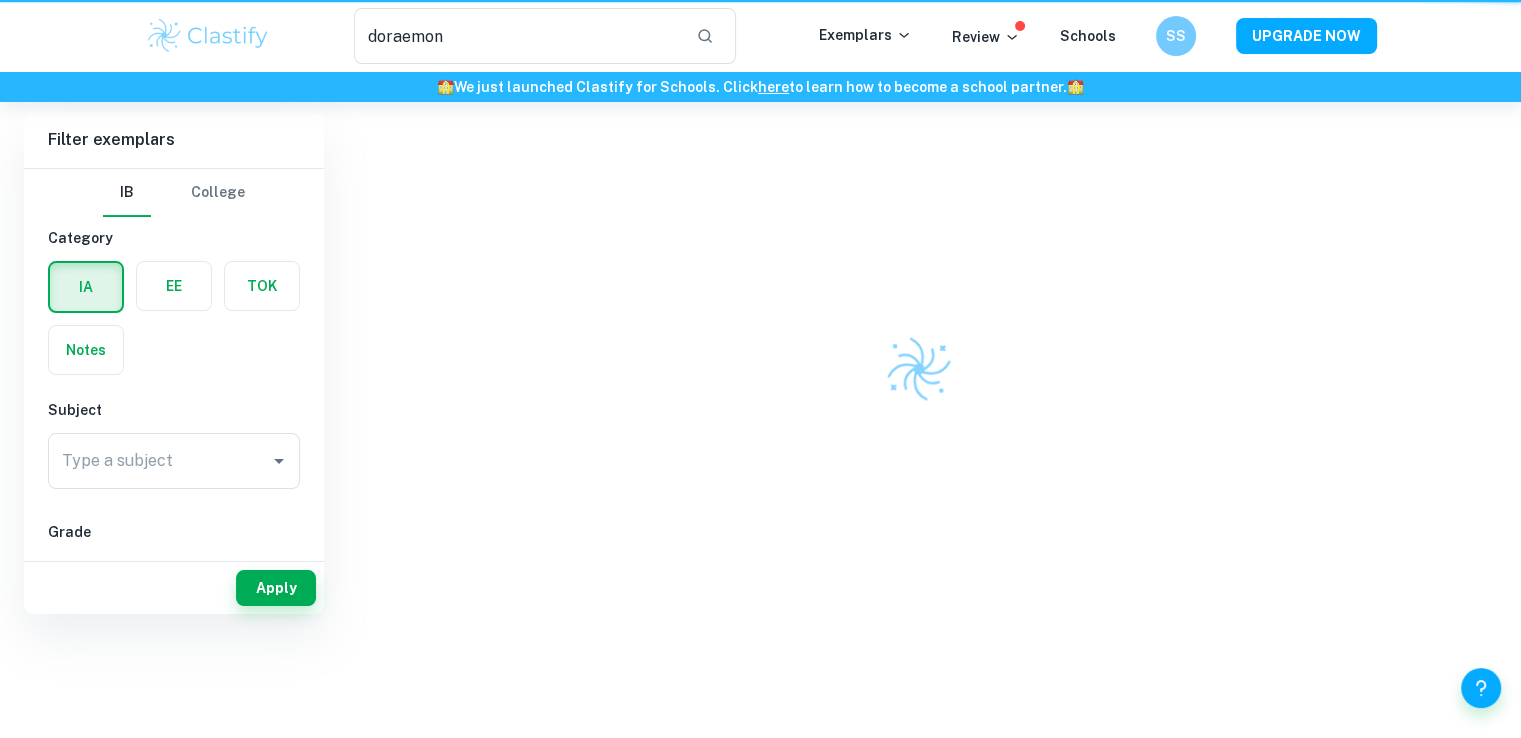 scroll, scrollTop: 0, scrollLeft: 0, axis: both 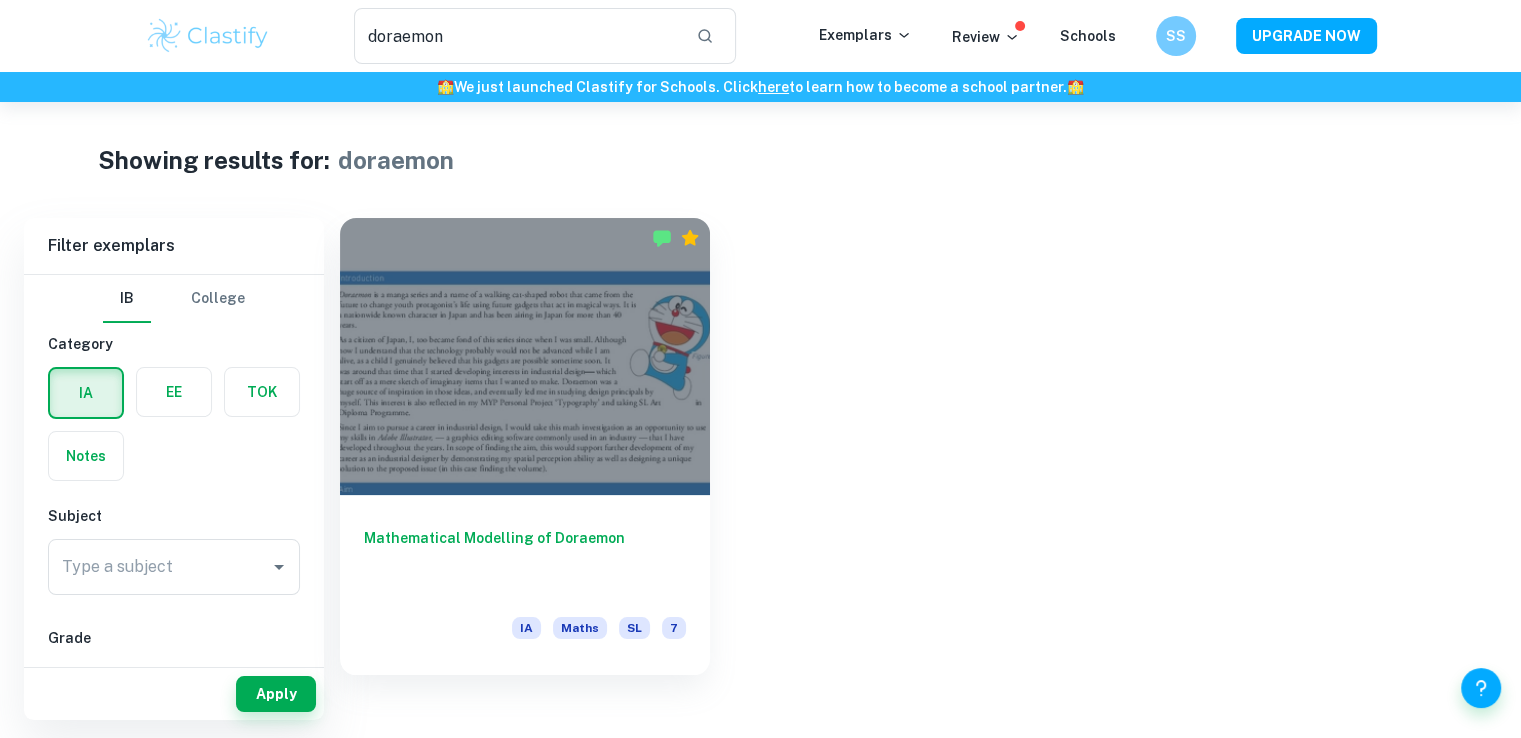 click at bounding box center [525, 356] 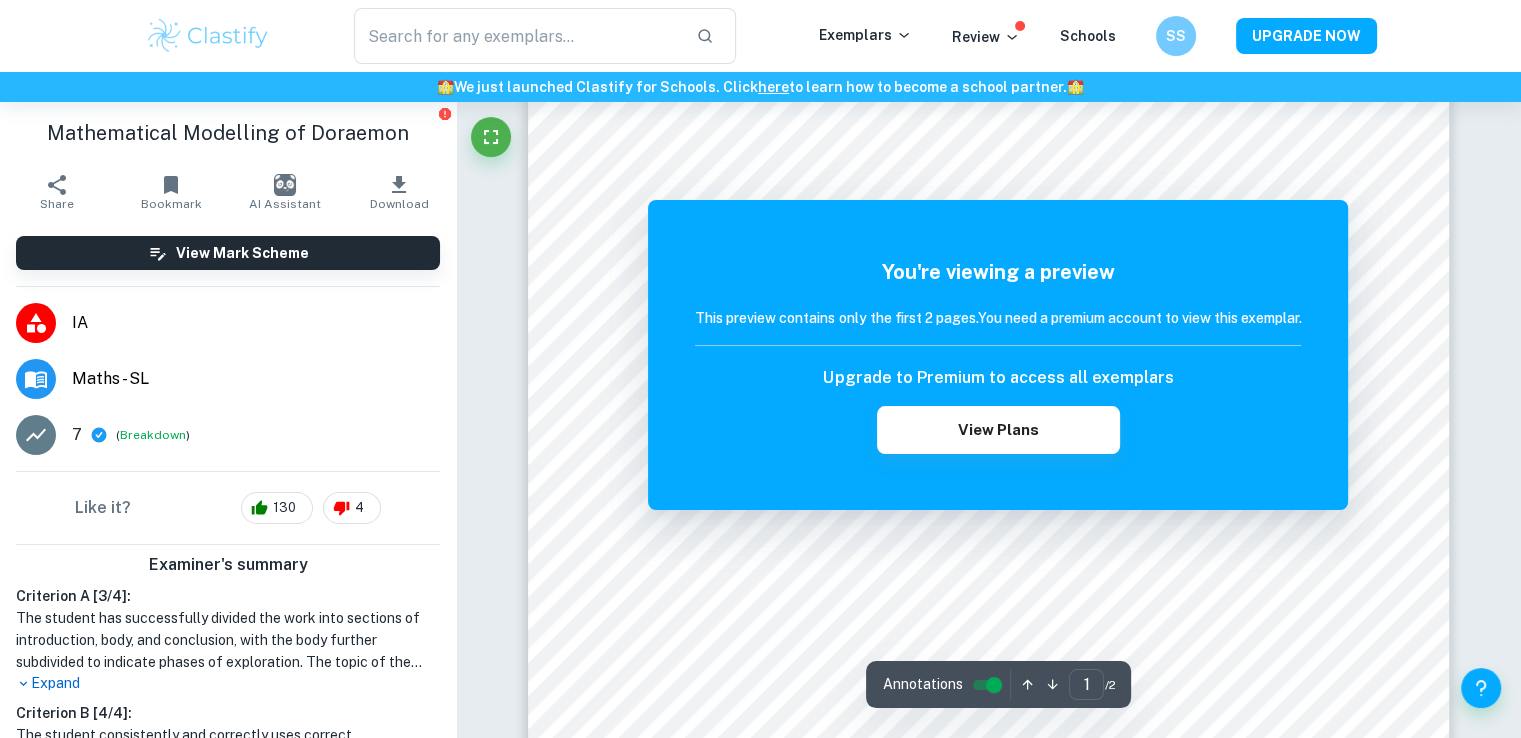scroll, scrollTop: 0, scrollLeft: 0, axis: both 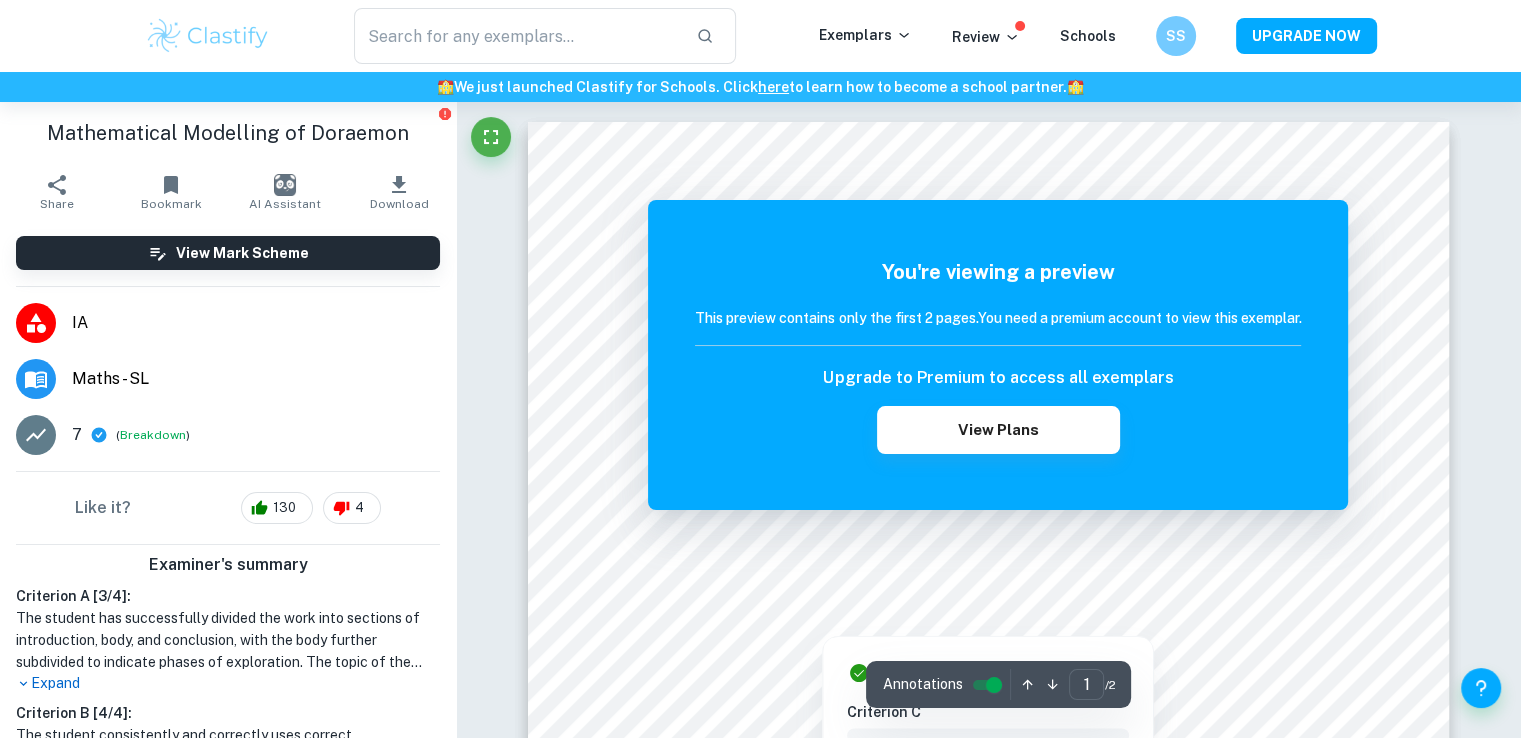 click at bounding box center [983, 540] 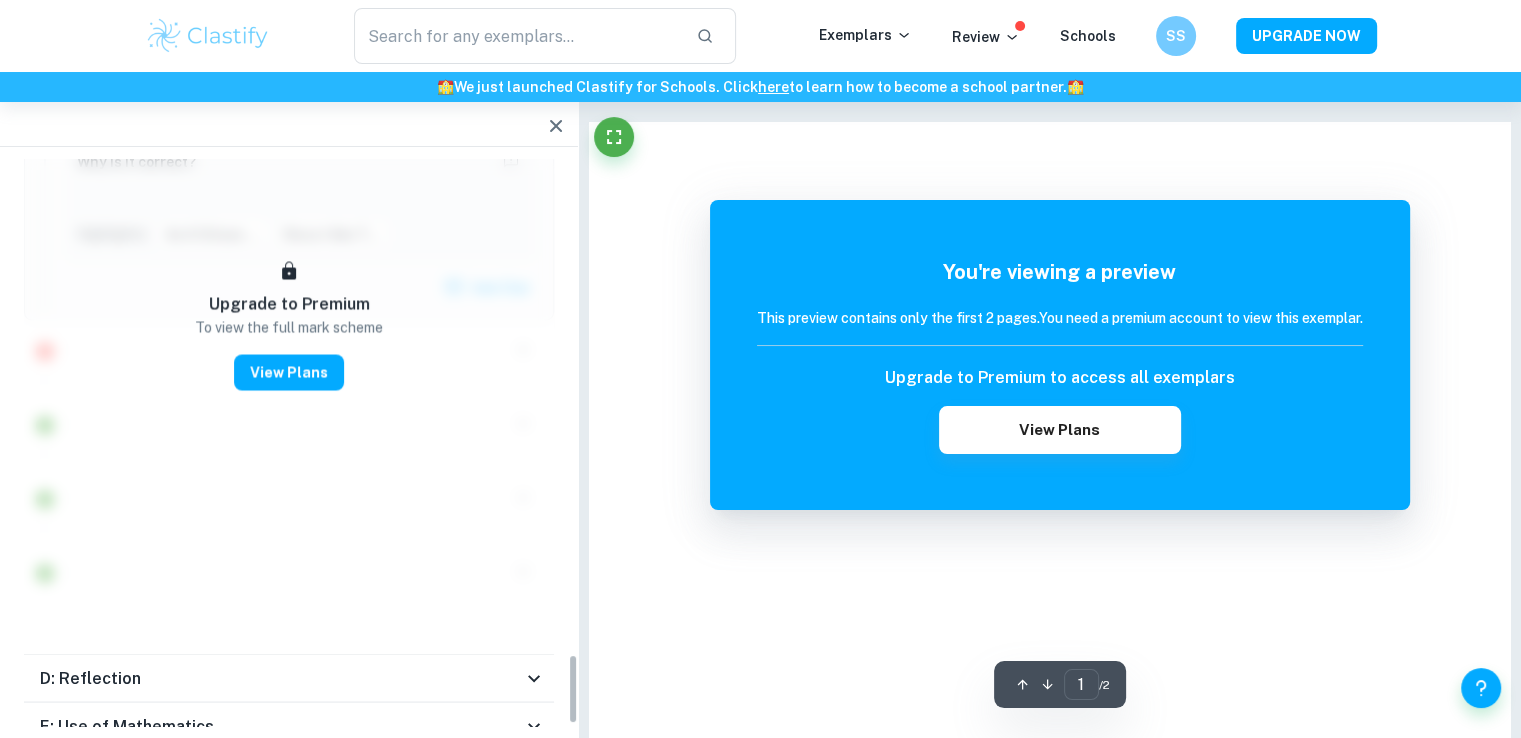 scroll, scrollTop: 3976, scrollLeft: 0, axis: vertical 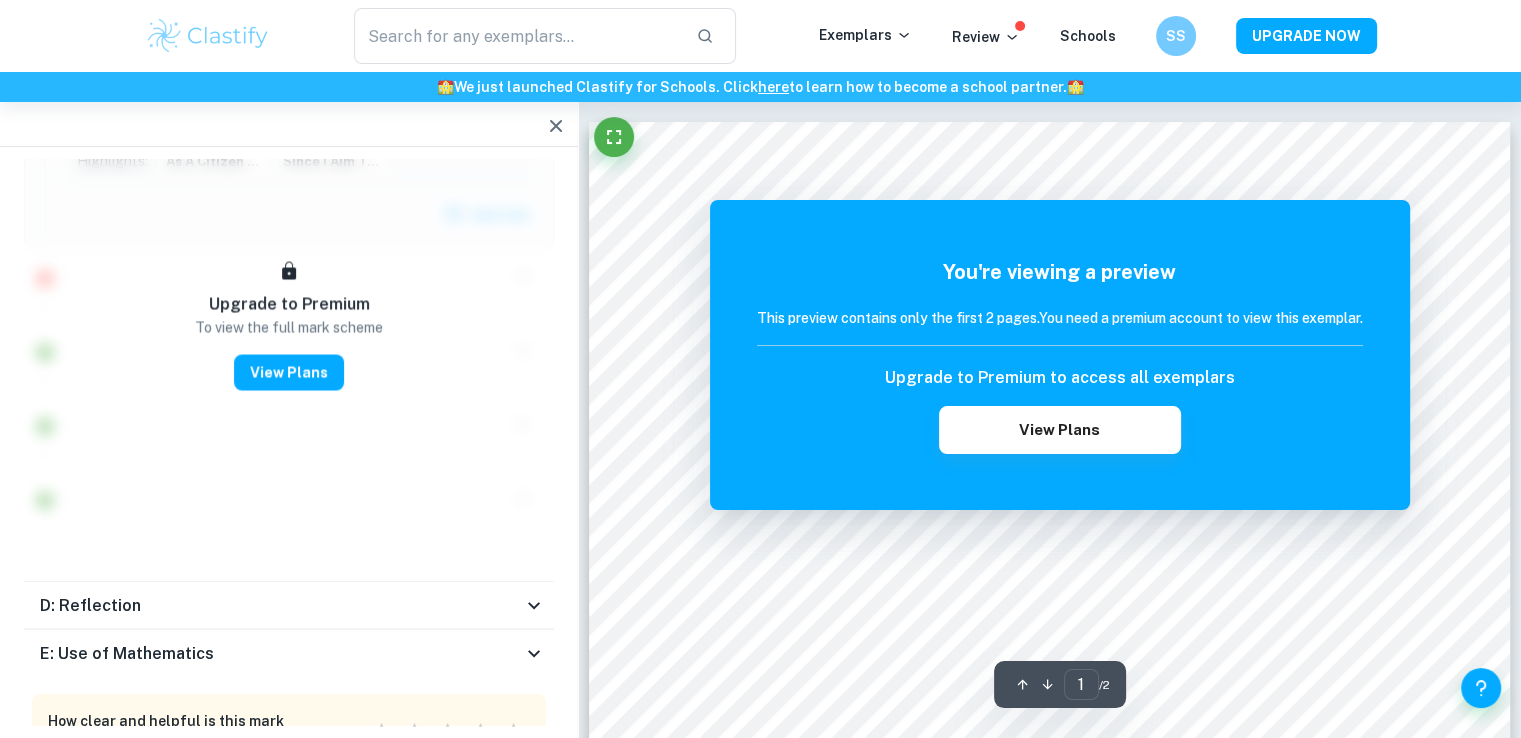 type on "doraemon" 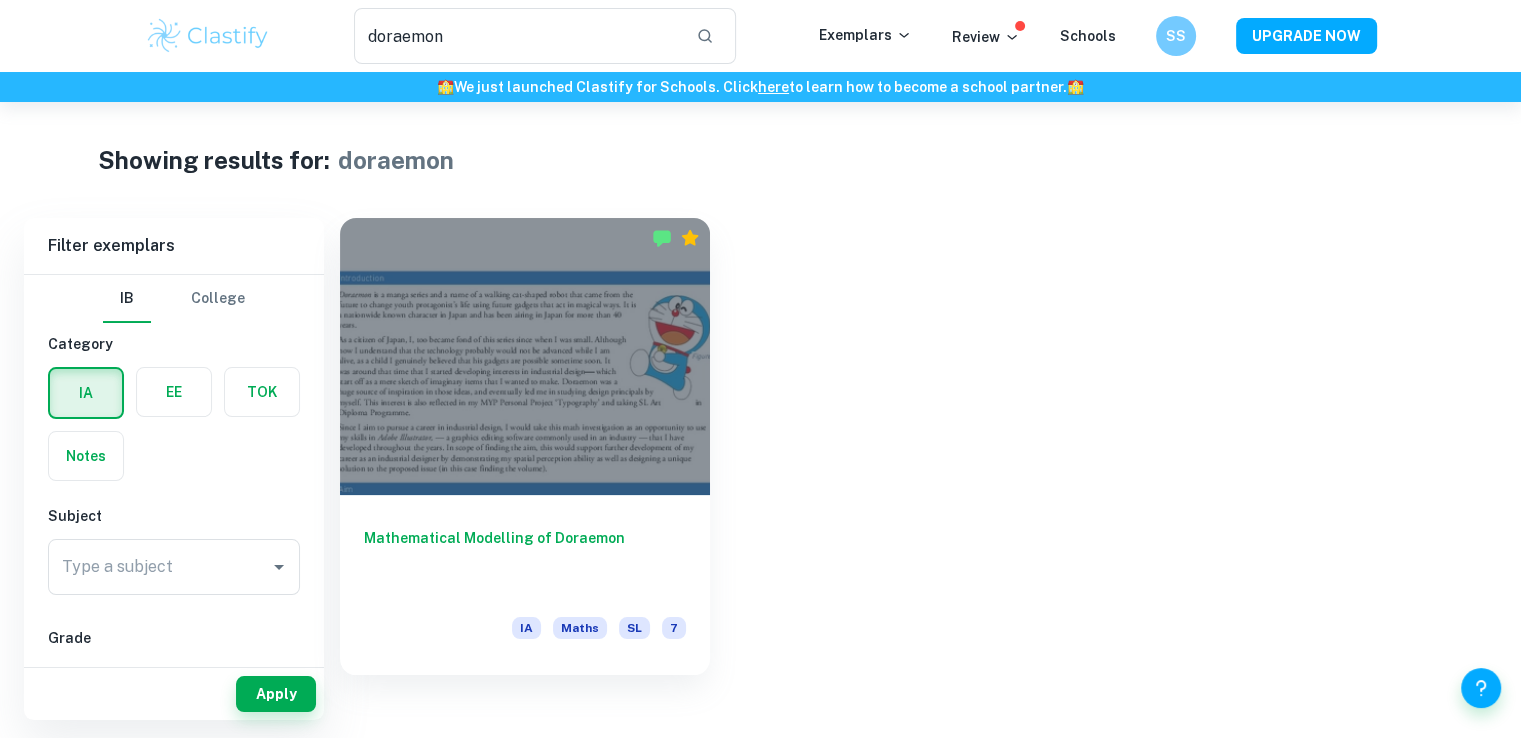click at bounding box center [525, 356] 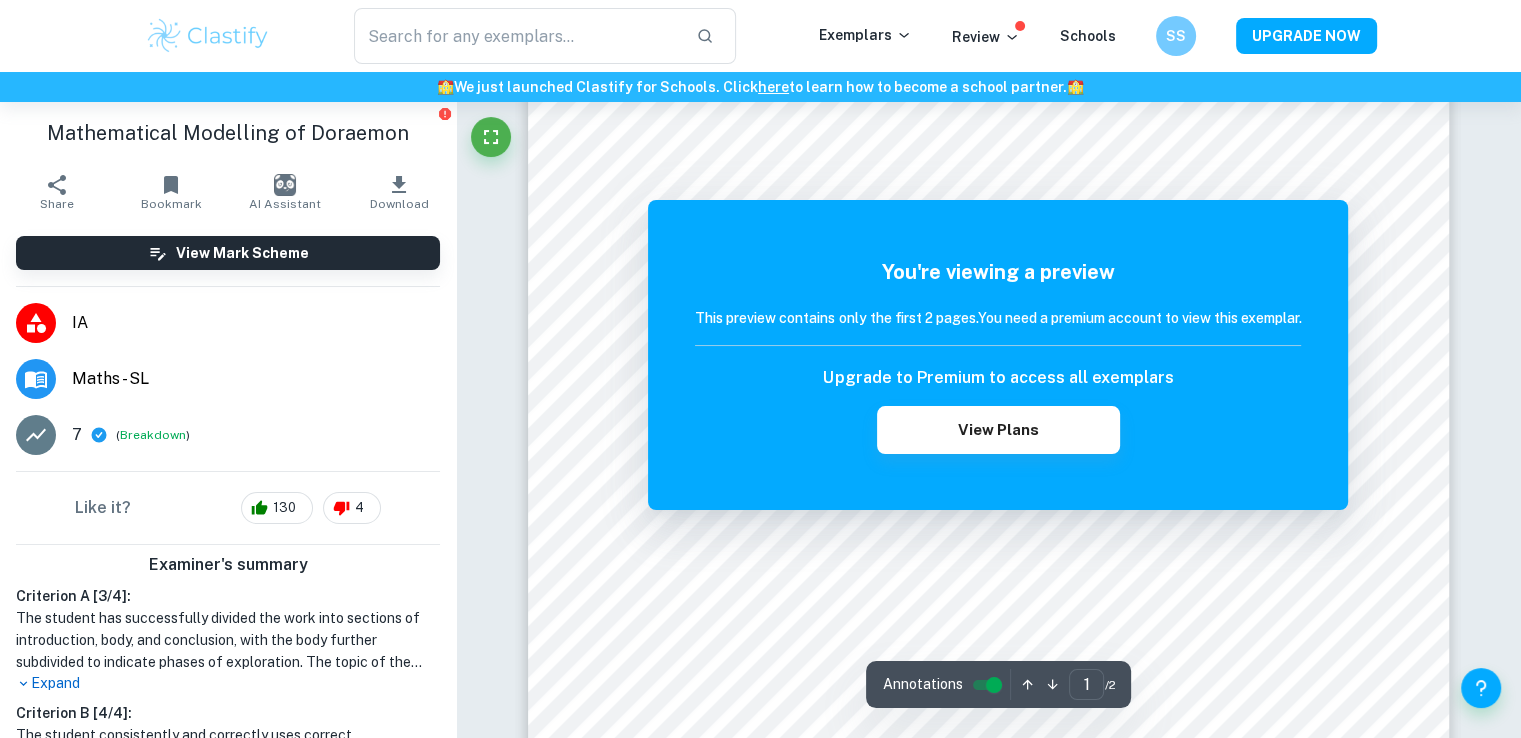 scroll, scrollTop: 0, scrollLeft: 0, axis: both 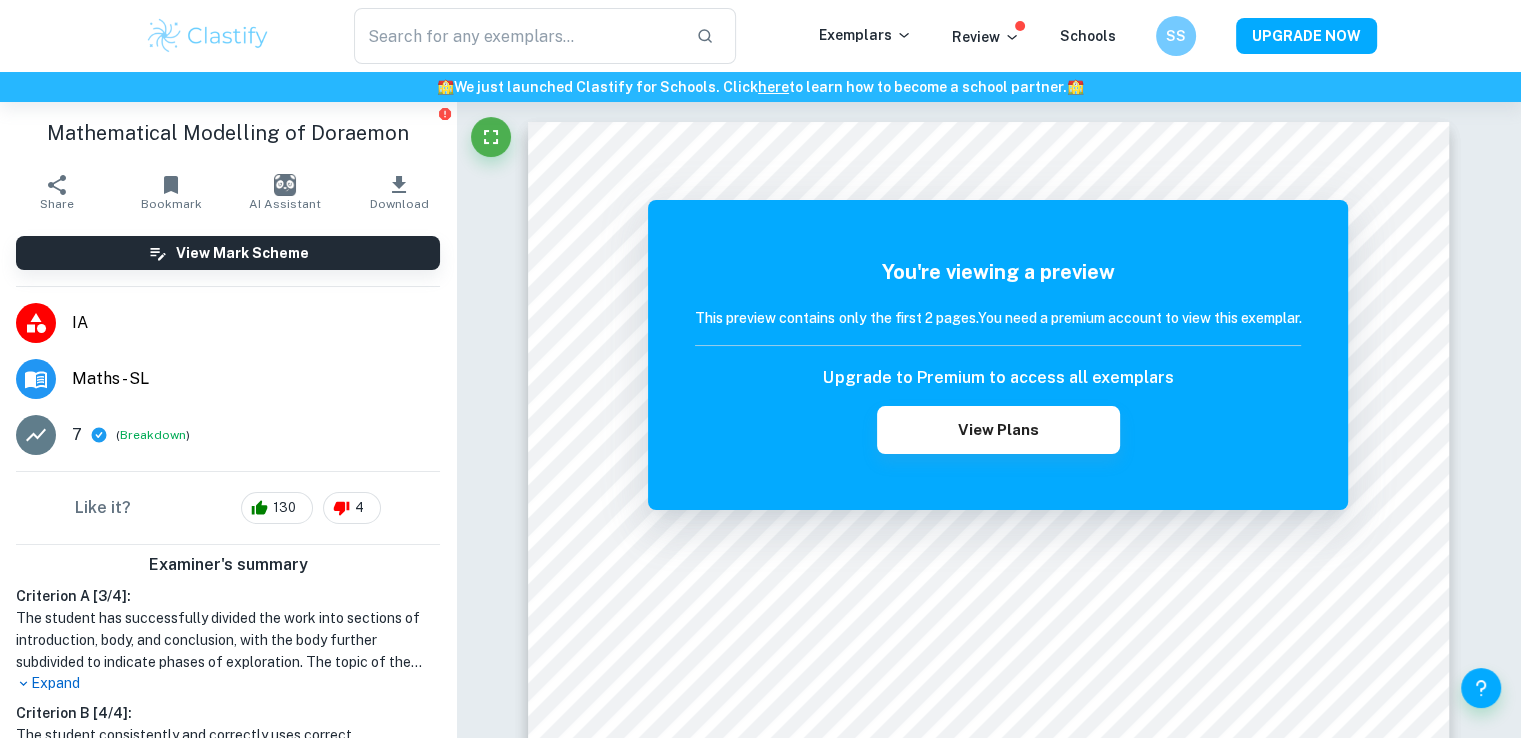 type on "doraemon" 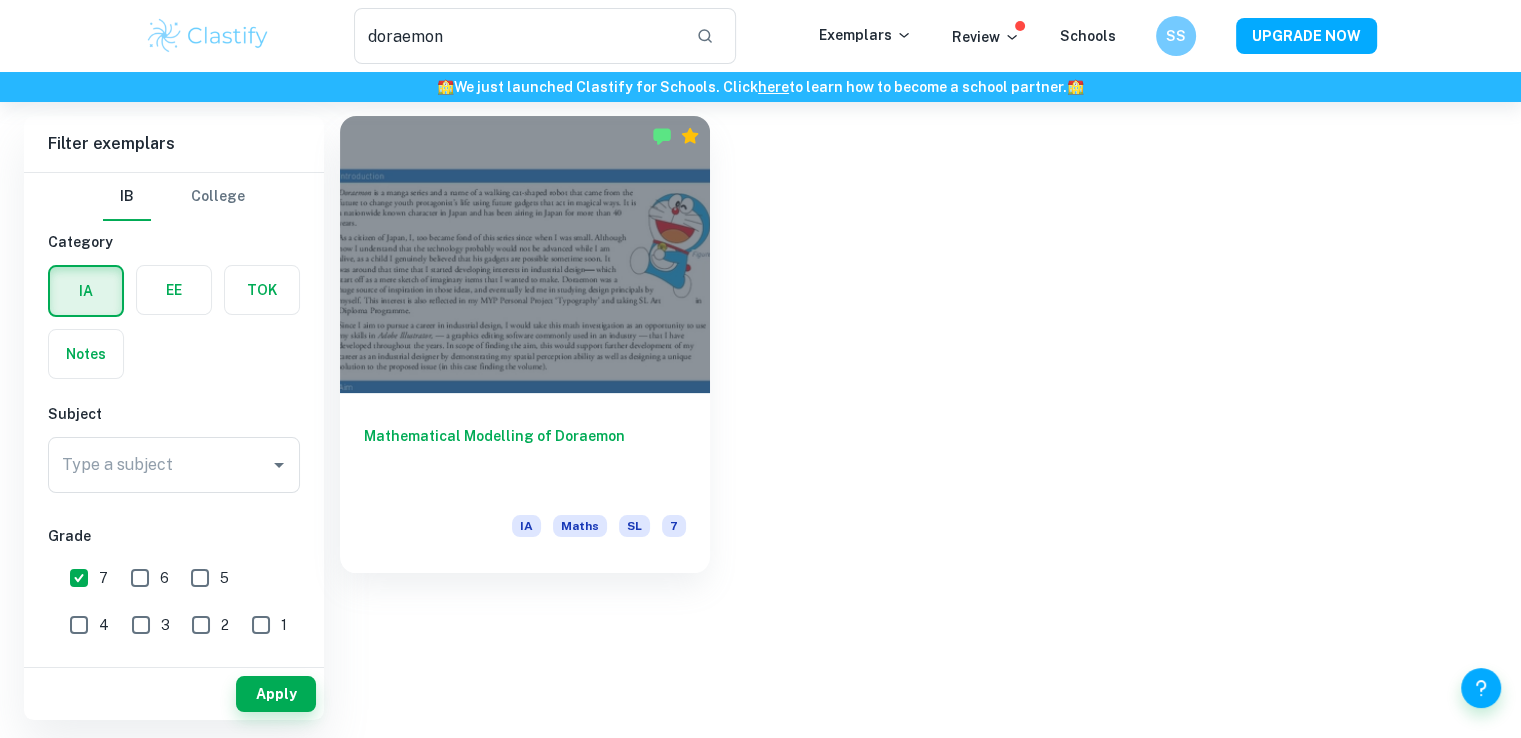 scroll, scrollTop: 0, scrollLeft: 0, axis: both 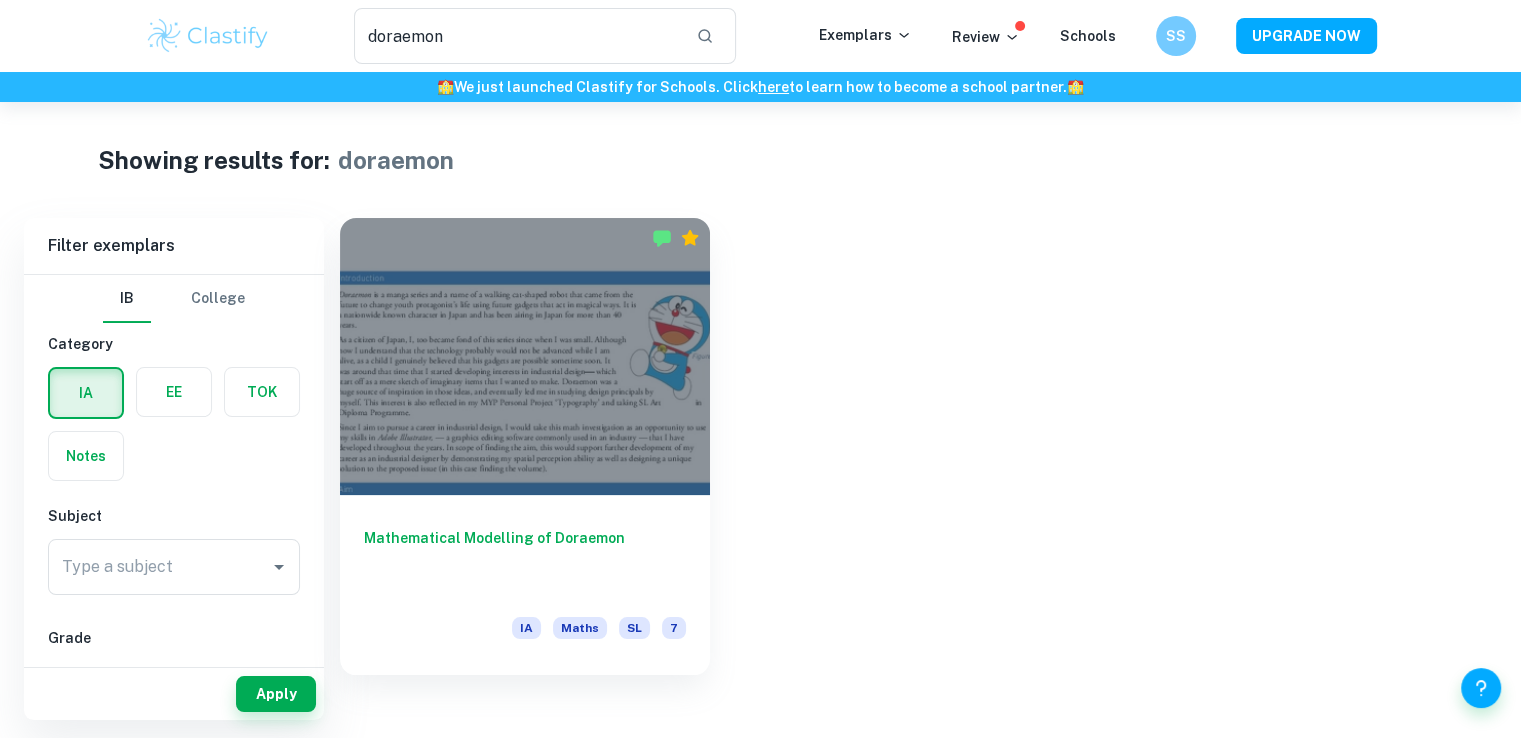 type 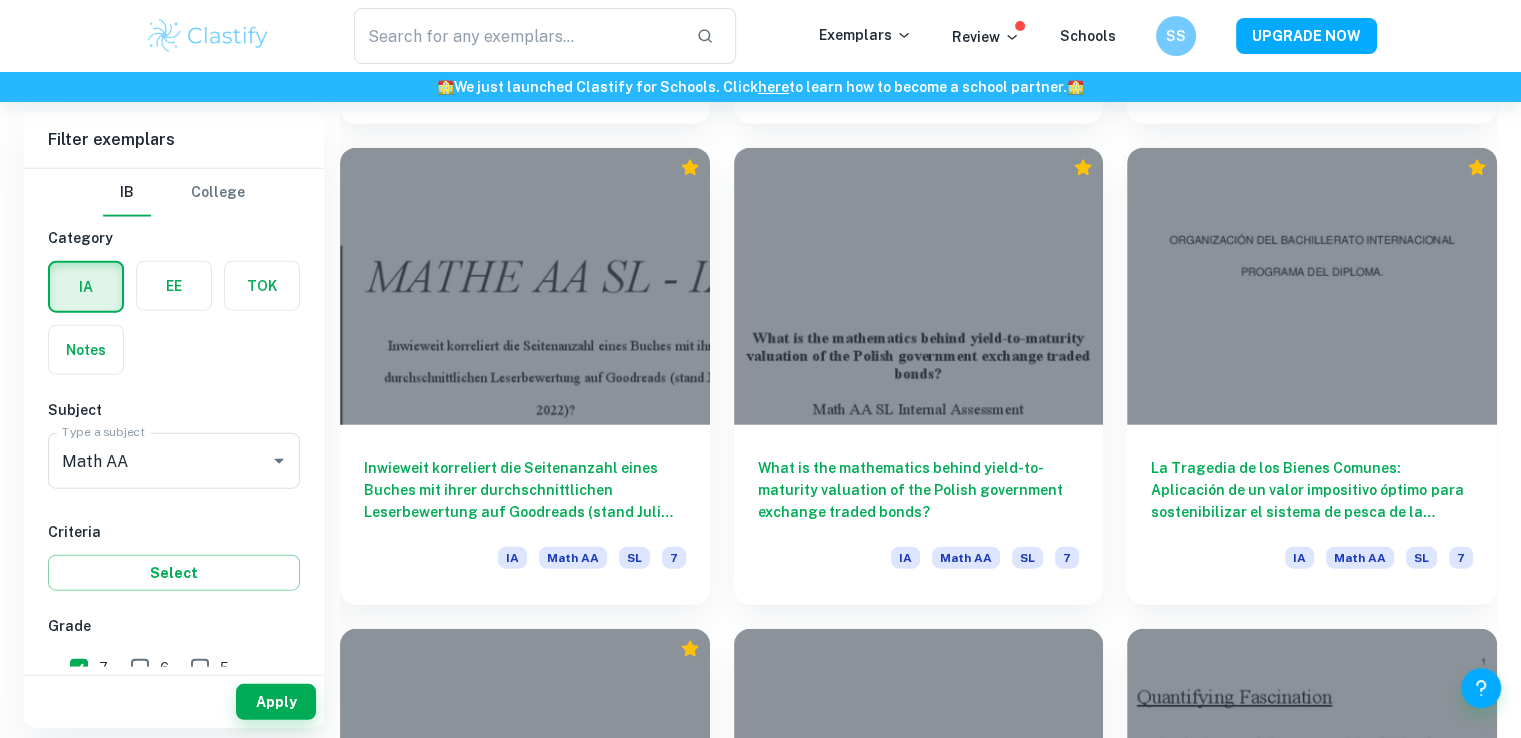 scroll, scrollTop: 4854, scrollLeft: 0, axis: vertical 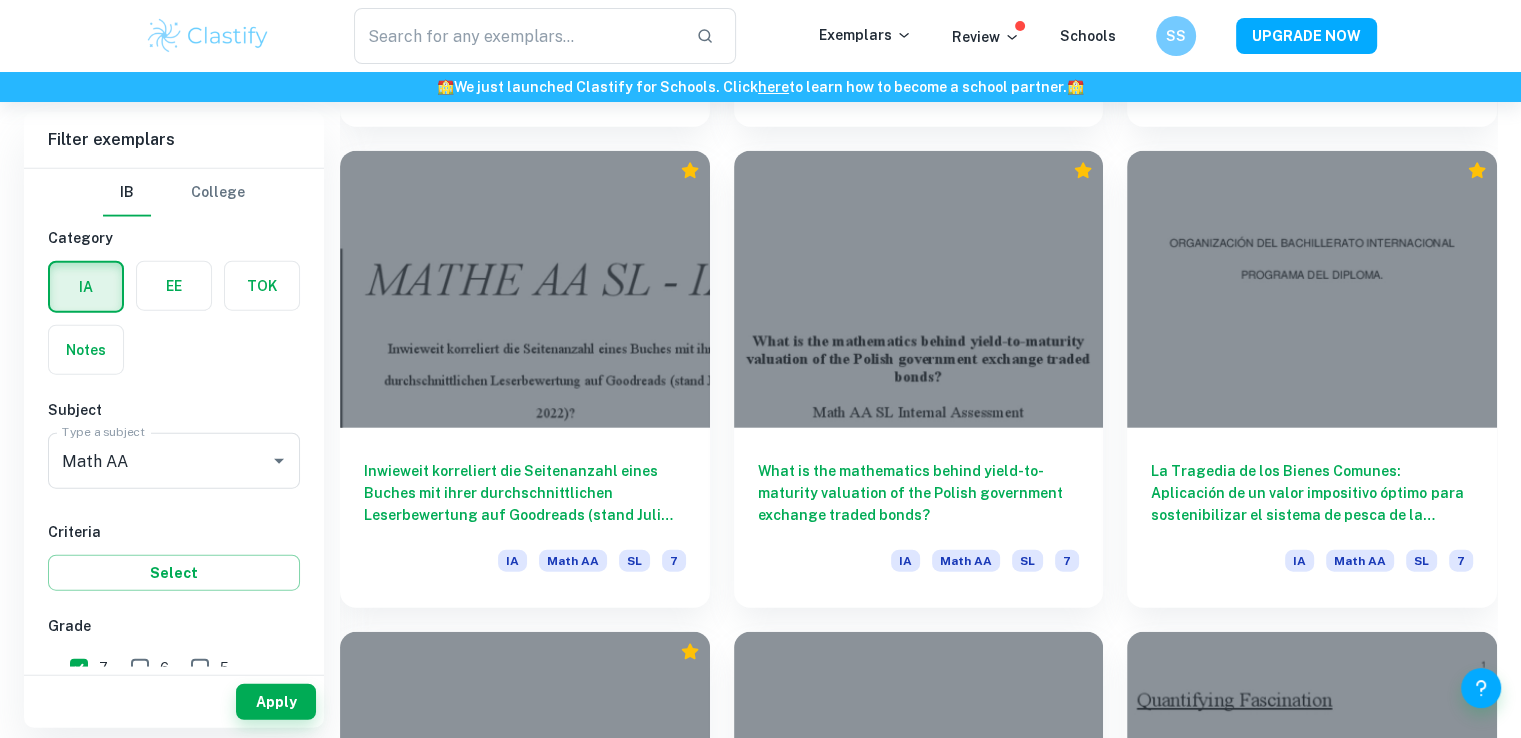 click at bounding box center [525, 289] 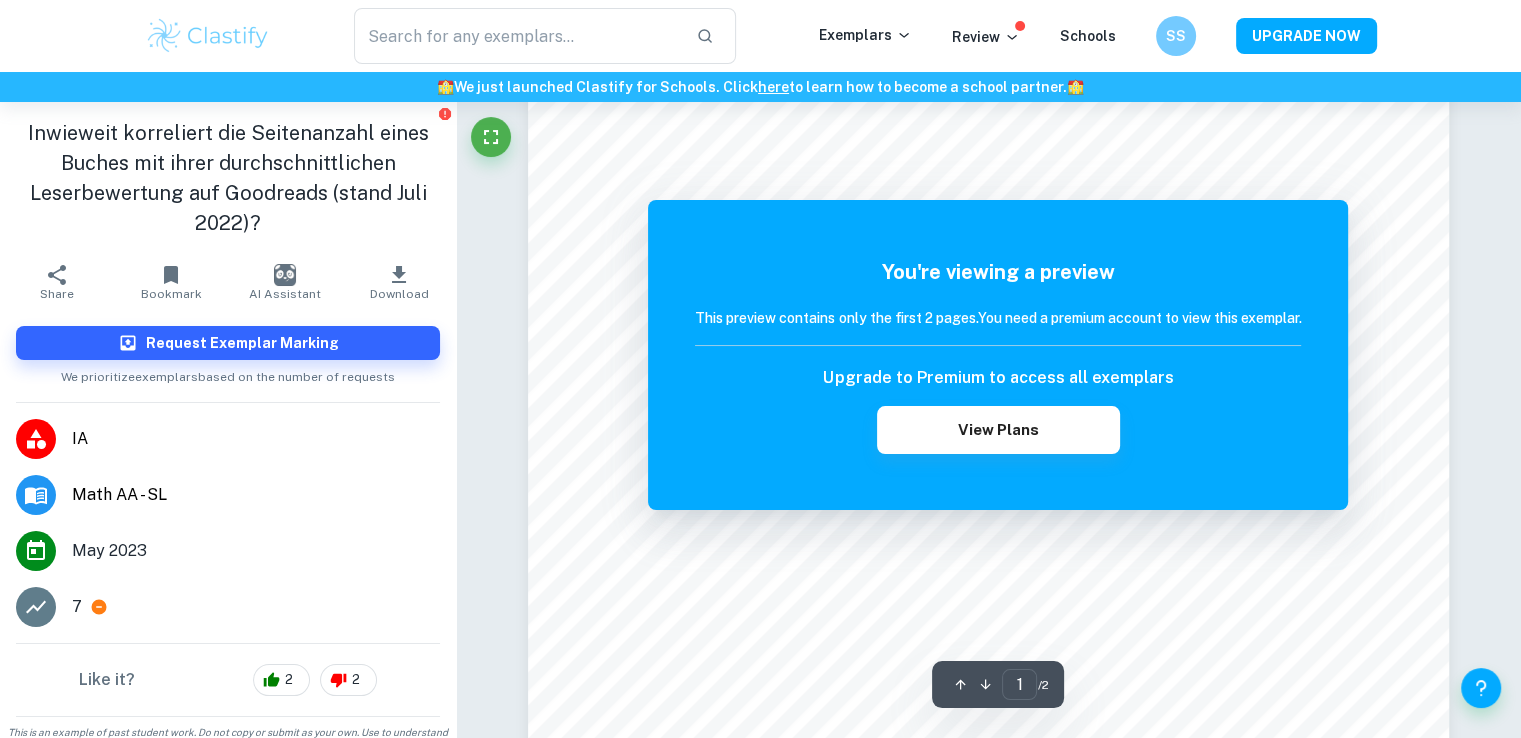 scroll, scrollTop: 507, scrollLeft: 0, axis: vertical 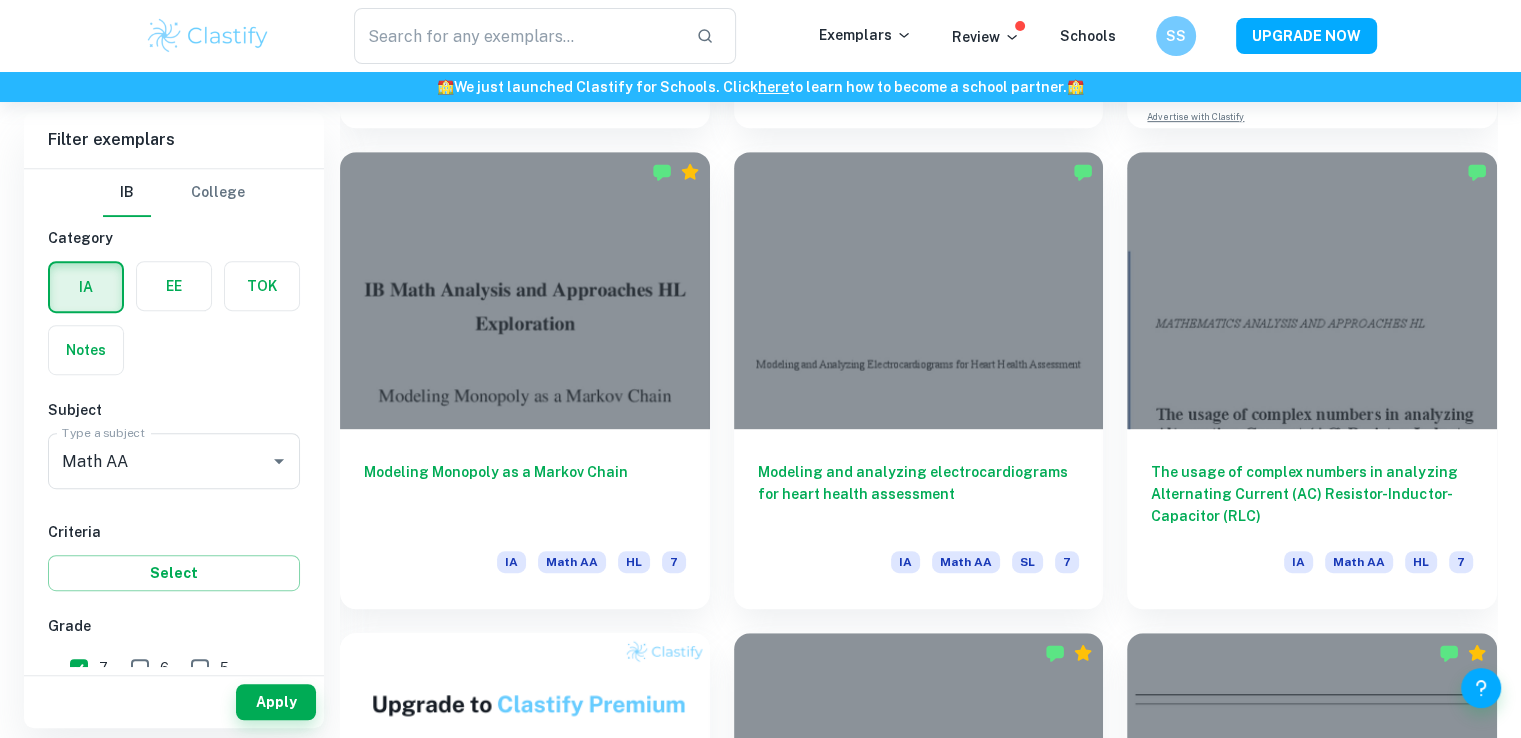 click at bounding box center [525, 290] 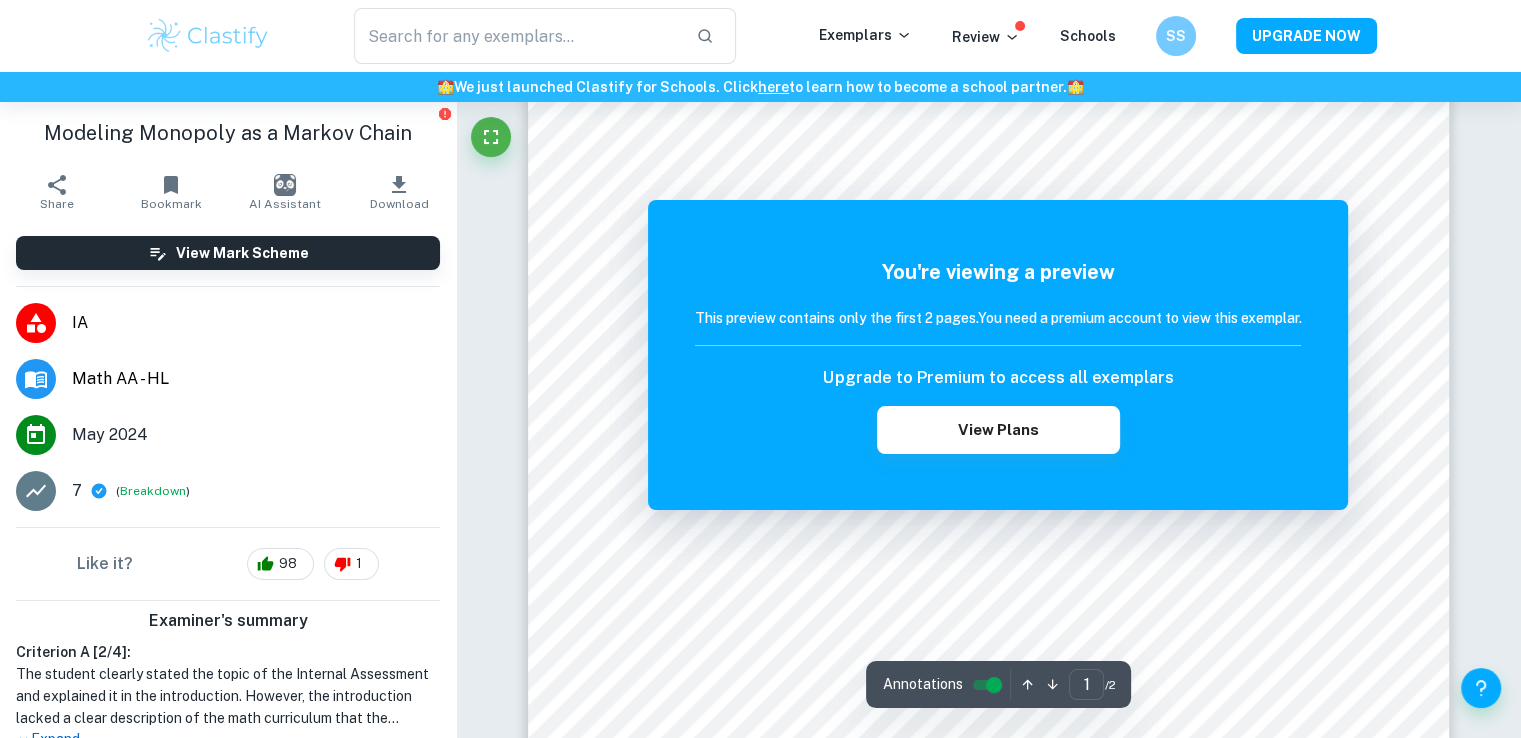 scroll, scrollTop: 548, scrollLeft: 0, axis: vertical 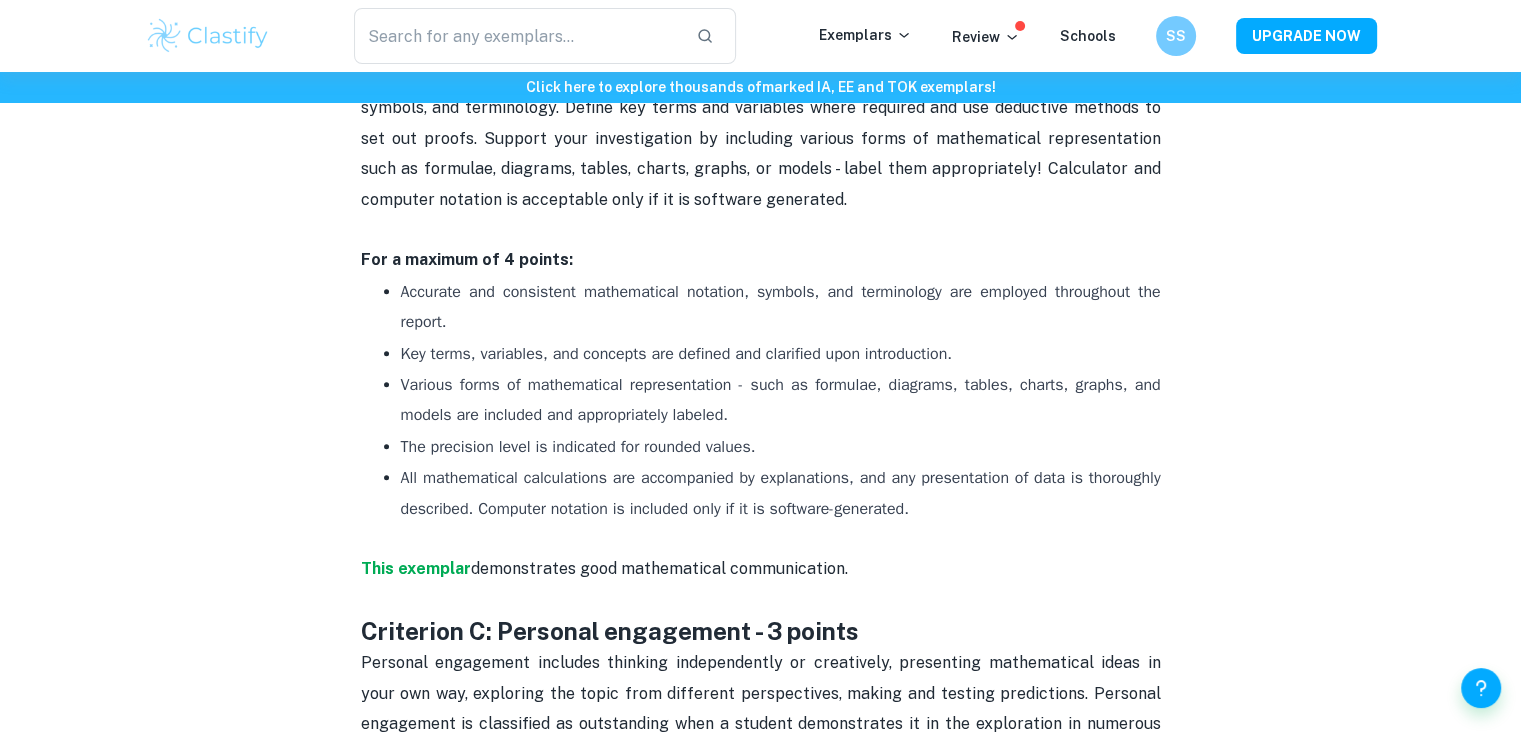 click on "Math AA IA Criteria and Checklist By [NAME] • [DATE] Get feedback on your Math AA IA Marked only by official IB examiners Learn more Math AA IA Criteria and Checklist Is your Math IA deadline coming up? We are here to help you confirm if your investigation meets the assessment criteria. Keep reading for our suggestions which are based on thousands of revised essays. Math internal assessment is worth 20% of your grade (both at SL and HL level). The maximum possible final mark is 20. Criterion A: Presentation - 4 points The first criterion assesses the organization and coherence of the exploration. It has to be logically developed and easy to follow. The structure should include an introduction, body, and conclusion linked to each other. Relevant graphs, tables, and diagrams should accompany the work in the appropriate place and not be attached as appendices to the document. Also, make sure that you don't repeat or show irrelevant calculations and other elements. See this IA" at bounding box center [761, 931] 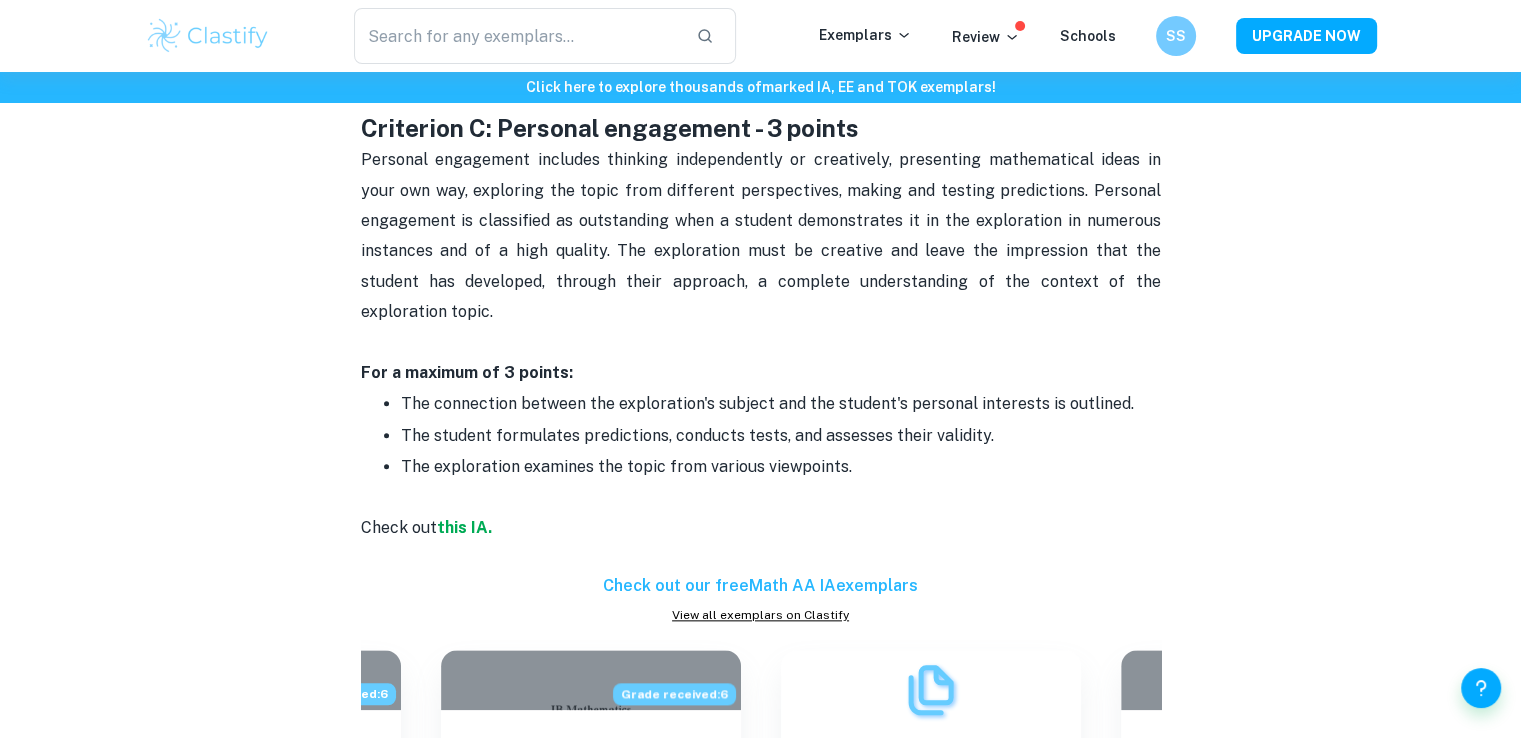 scroll, scrollTop: 2138, scrollLeft: 0, axis: vertical 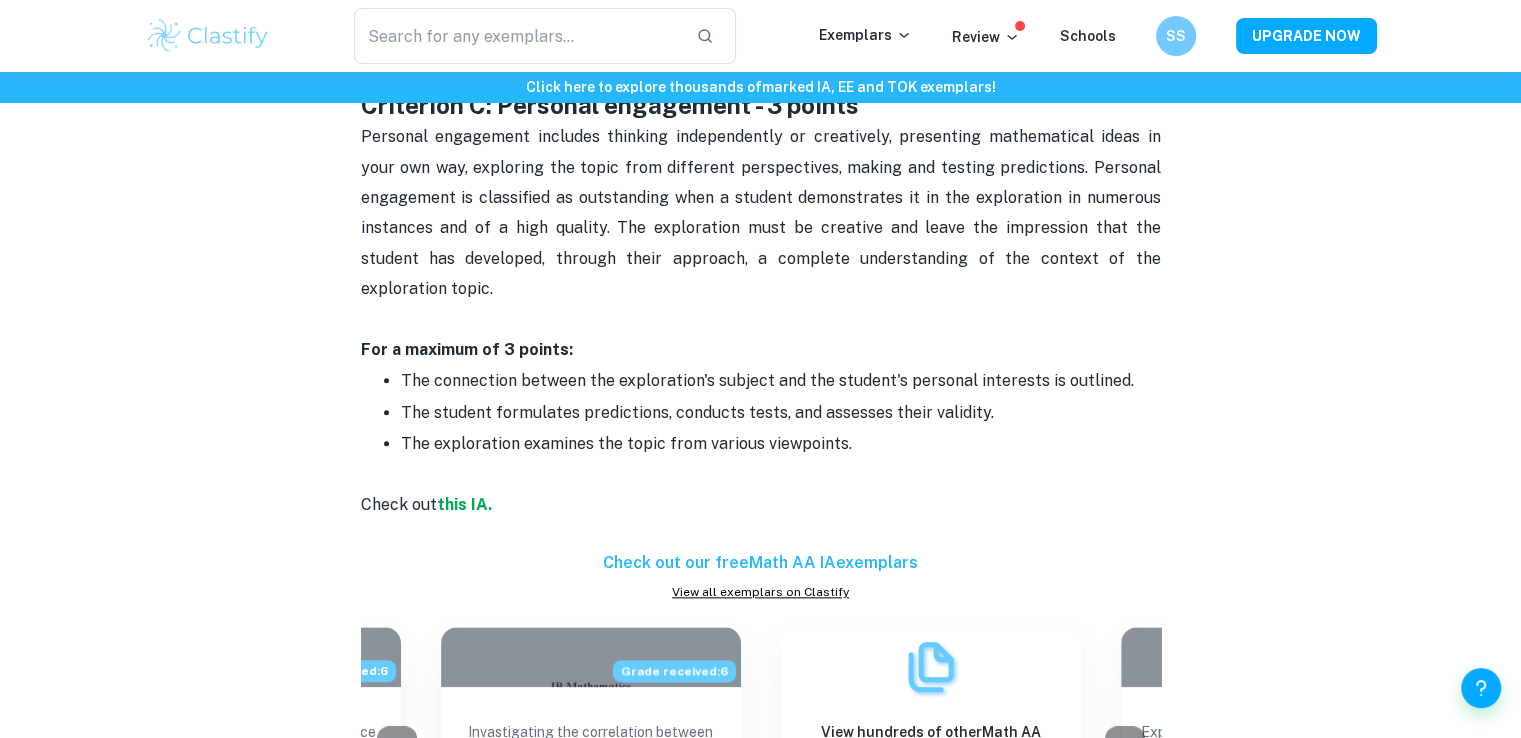 click on "Math AA IA Criteria and Checklist By [NAME] • [DATE] Get feedback on your Math AA IA Marked only by official IB examiners Learn more Math AA IA Criteria and Checklist Is your Math IA deadline coming up? We are here to help you confirm if your investigation meets the assessment criteria. Keep reading for our suggestions which are based on thousands of revised essays. Math internal assessment is worth 20% of your grade (both at SL and HL level). The maximum possible final mark is 20. Criterion A: Presentation - 4 points The first criterion assesses the organization and coherence of the exploration. It has to be logically developed and easy to follow. The structure should include an introduction, body, and conclusion linked to each other. Relevant graphs, tables, and diagrams should accompany the work in the appropriate place and not be attached as appendices to the document. Also, make sure that you don't repeat or show irrelevant calculations and other elements. See this IA" at bounding box center (761, 405) 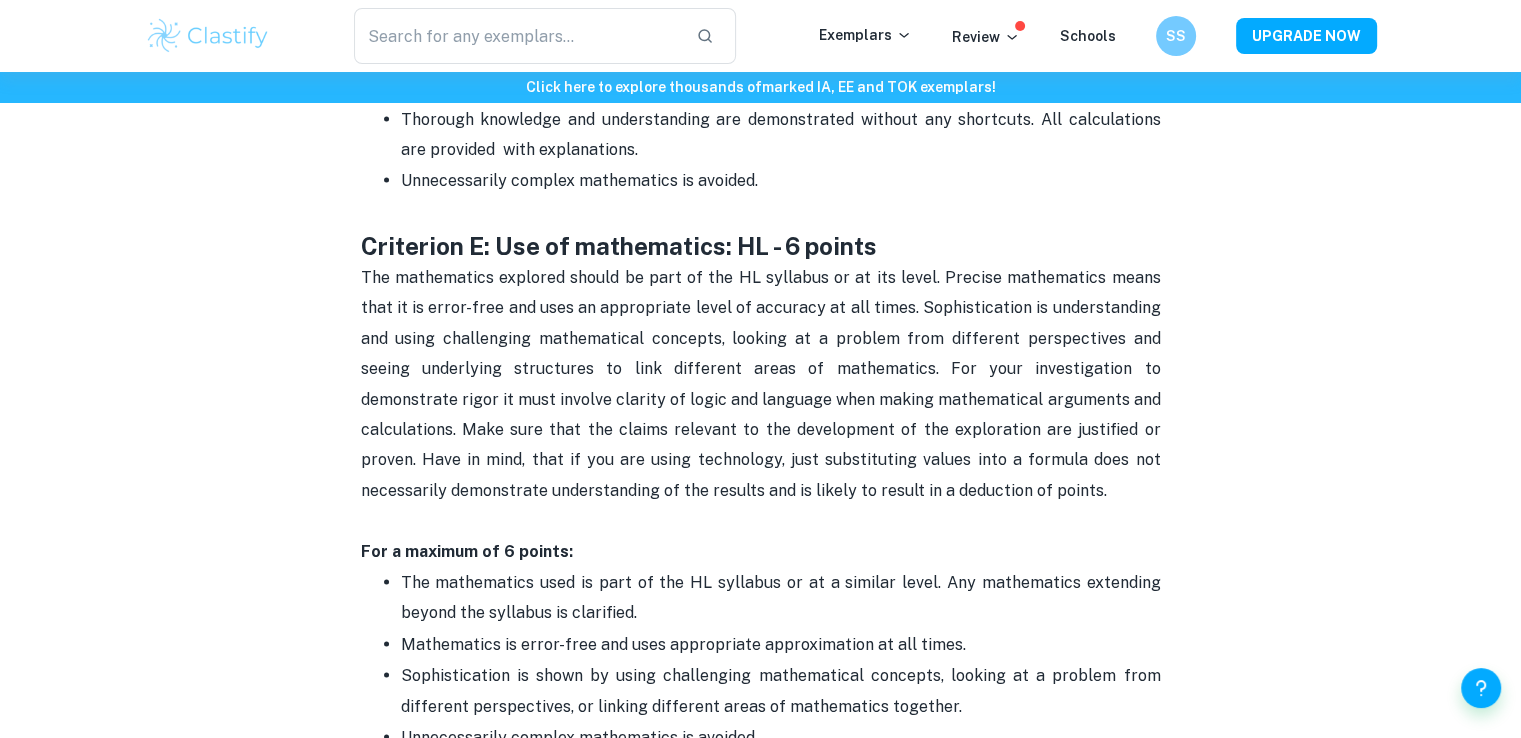 scroll, scrollTop: 3632, scrollLeft: 0, axis: vertical 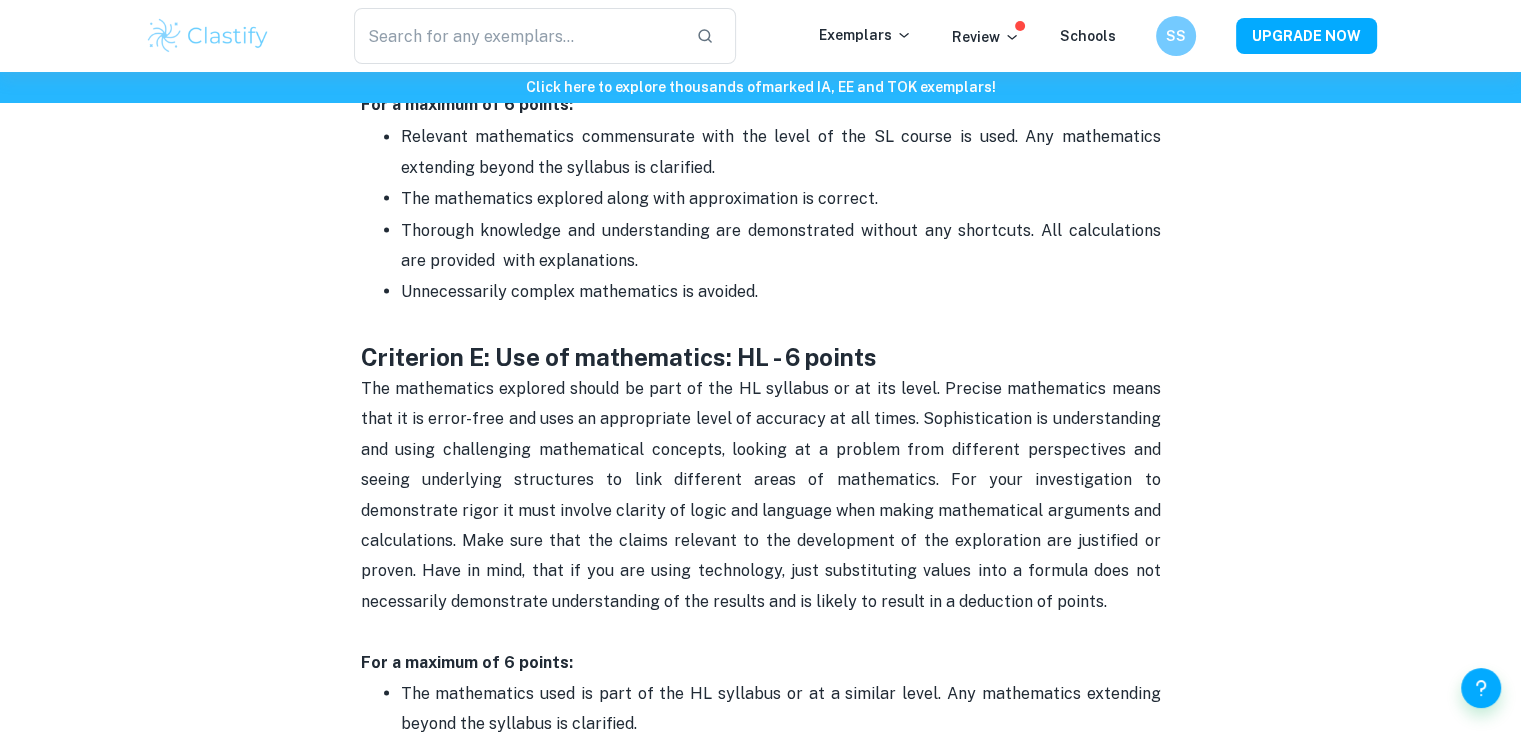 click on "Criterion E: Use of mathematics: HL - 6 points" at bounding box center [761, 340] 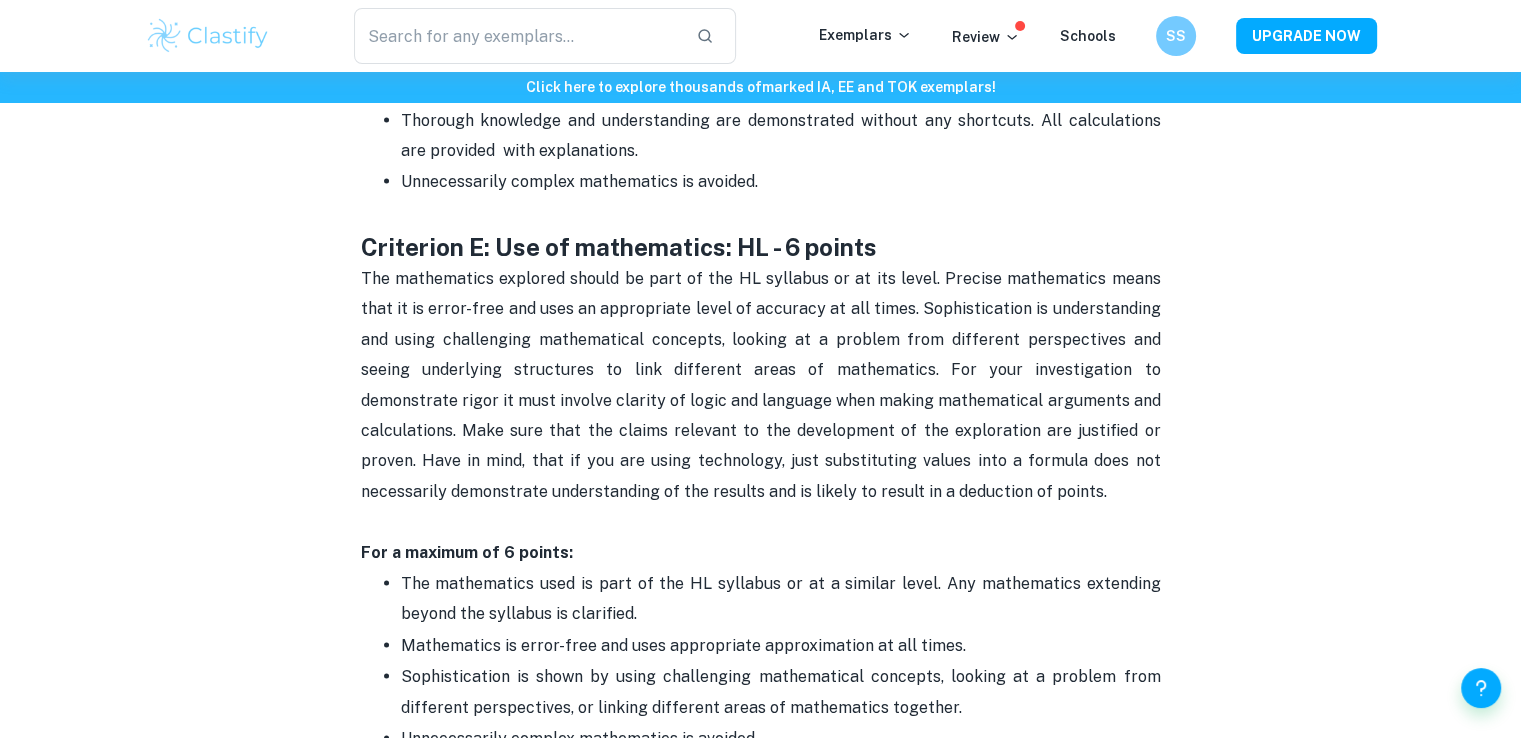 scroll, scrollTop: 3748, scrollLeft: 0, axis: vertical 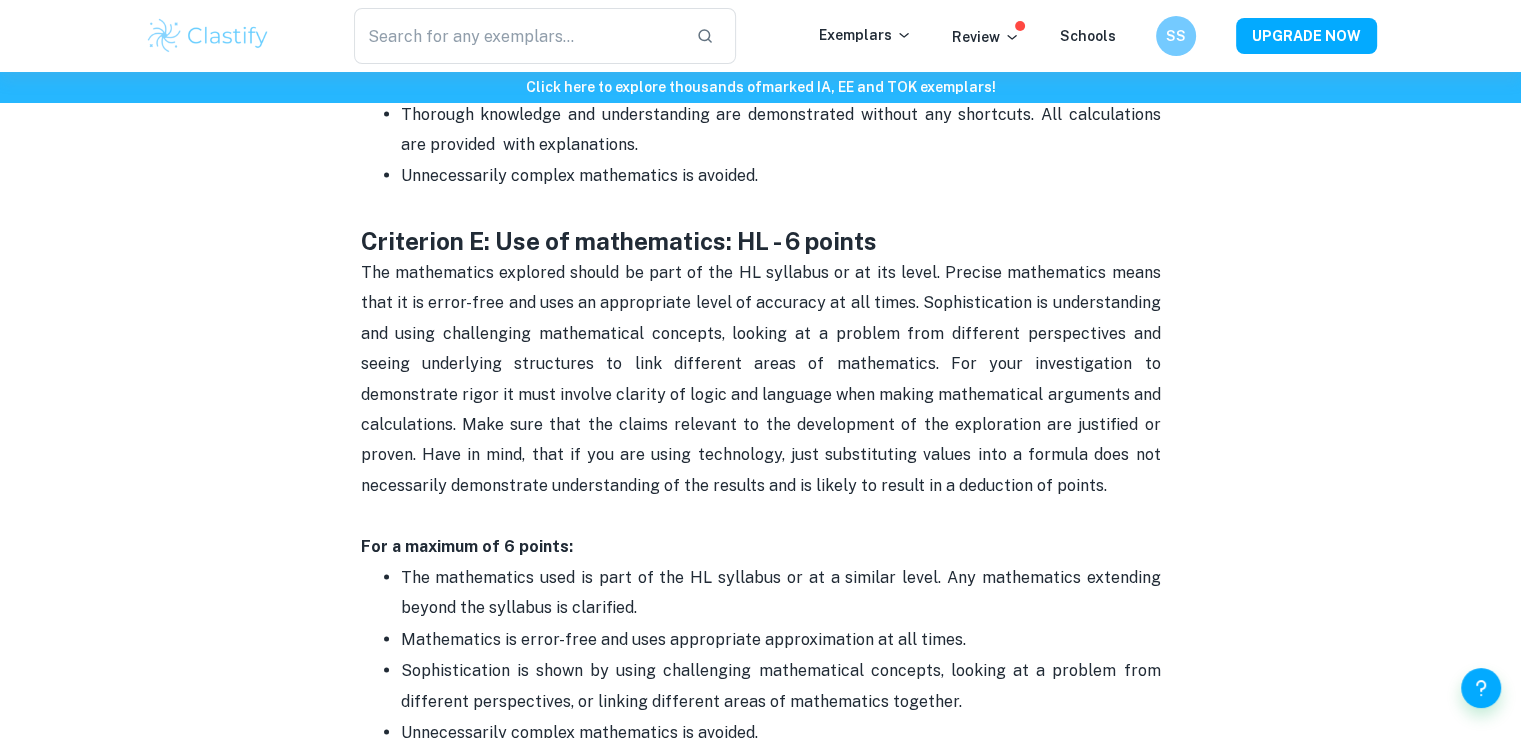 click on "The mathematics explored should be part of the HL syllabus or at its level. Precise mathematics means that it is error-free and uses an appropriate level of accuracy at all times. Sophistication is understanding and using challenging mathematical concepts, looking at a problem from different perspectives and seeing underlying structures to link different areas of mathematics. For your investigation to demonstrate rigor it must involve clarity of logic and language when making mathematical arguments and calculations. Make sure that the claims relevant to the development of the exploration are justified or proven. Have in mind, that if you are using technology, just substituting values into a formula does not necessarily demonstrate understanding of the results and is likely to result in a deduction of points." at bounding box center [763, 378] 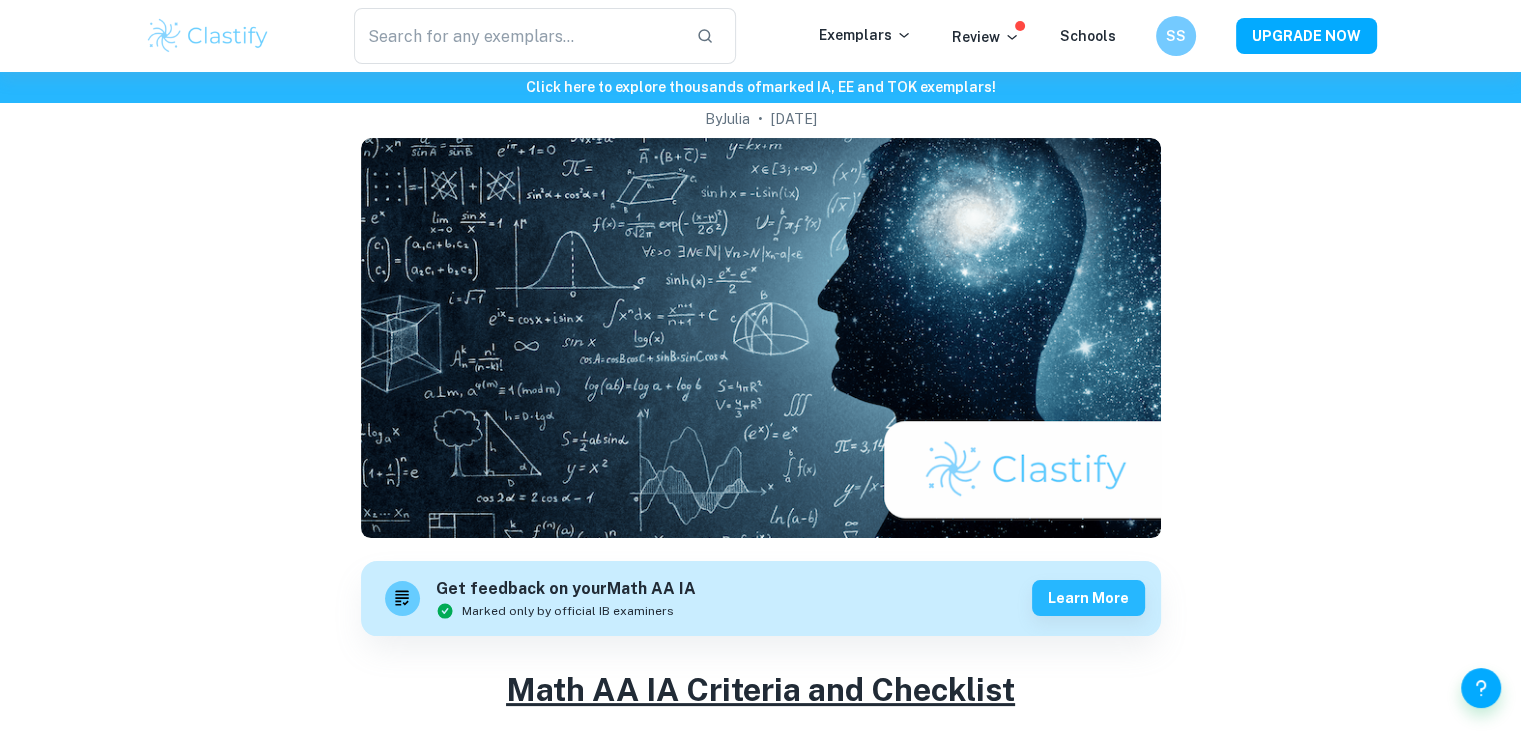 scroll, scrollTop: 0, scrollLeft: 0, axis: both 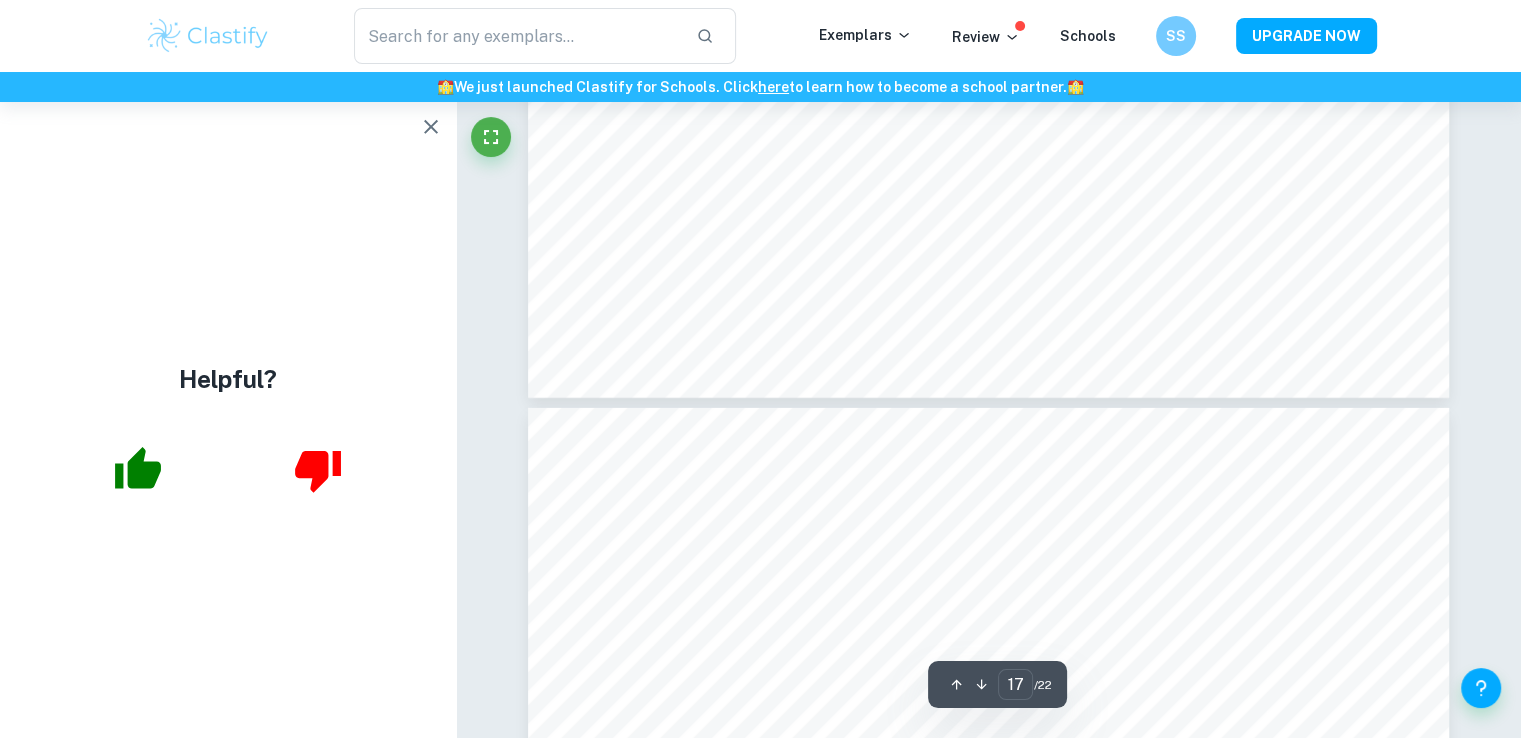 type on "16" 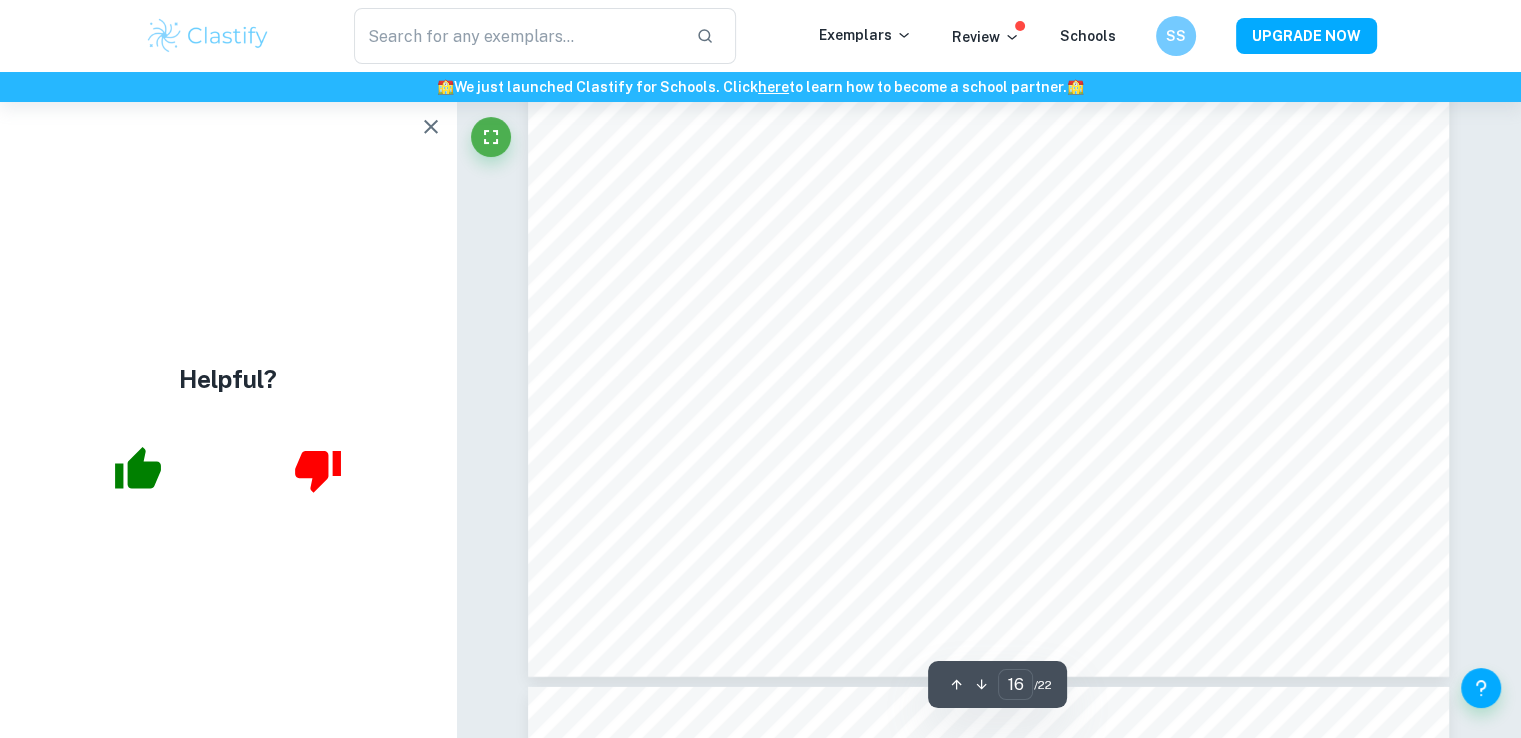 scroll, scrollTop: 21018, scrollLeft: 0, axis: vertical 